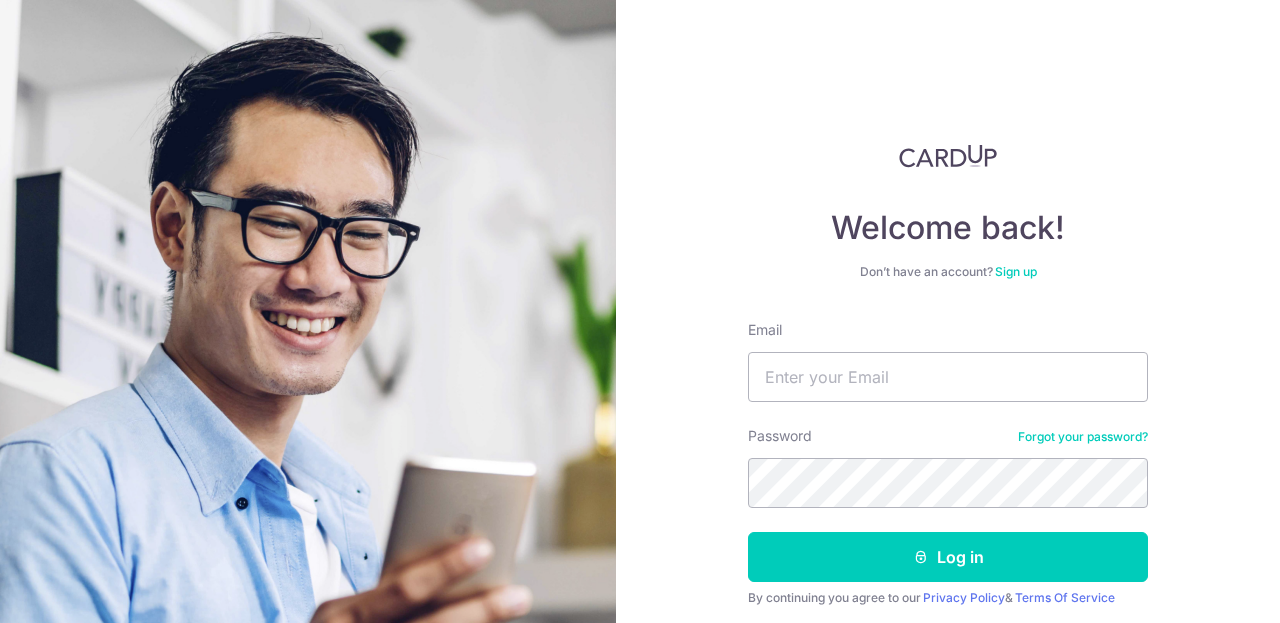 click on "Email" at bounding box center [948, 377] 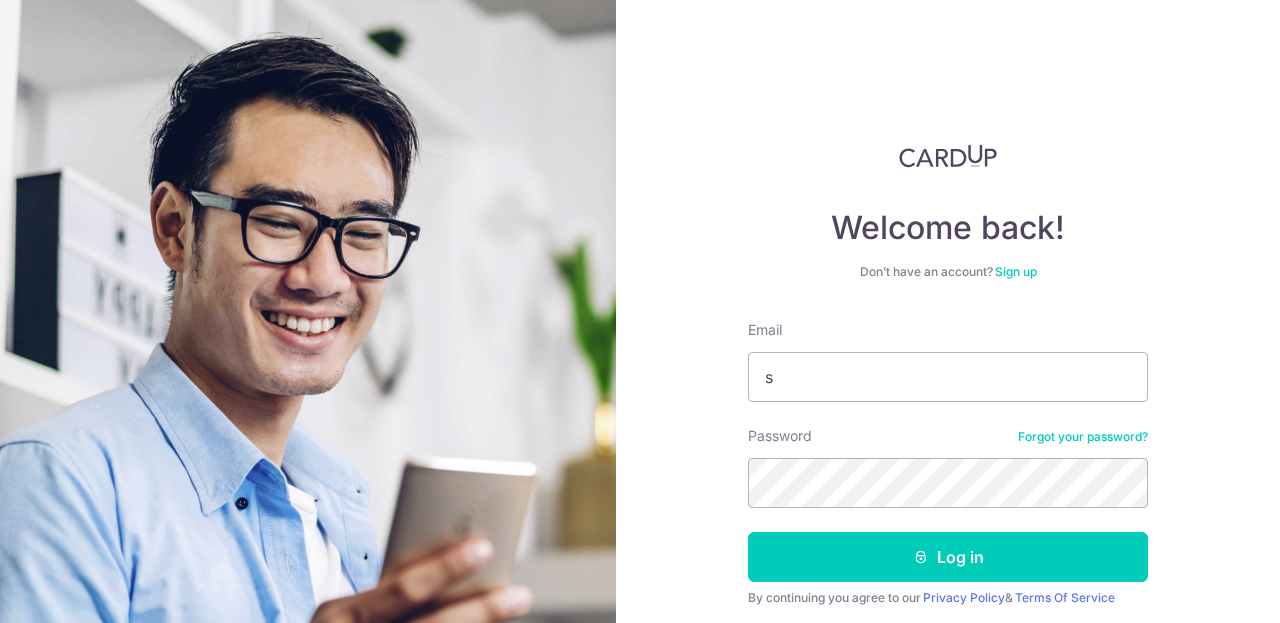 scroll, scrollTop: 0, scrollLeft: 0, axis: both 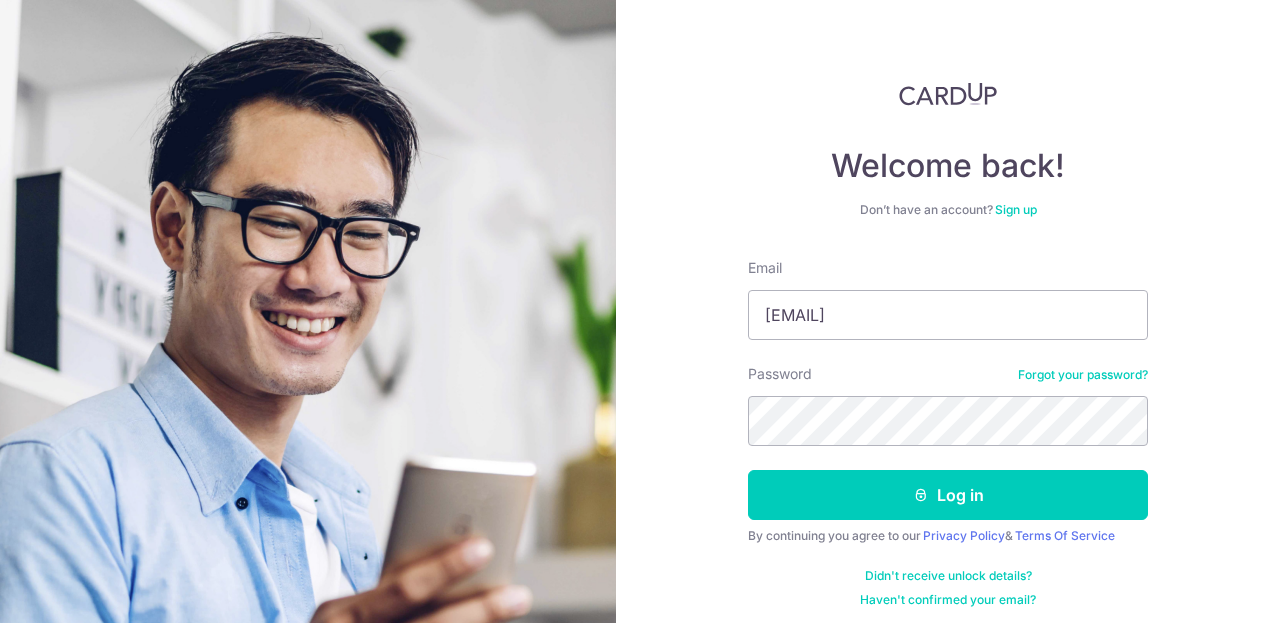type on "[EMAIL]" 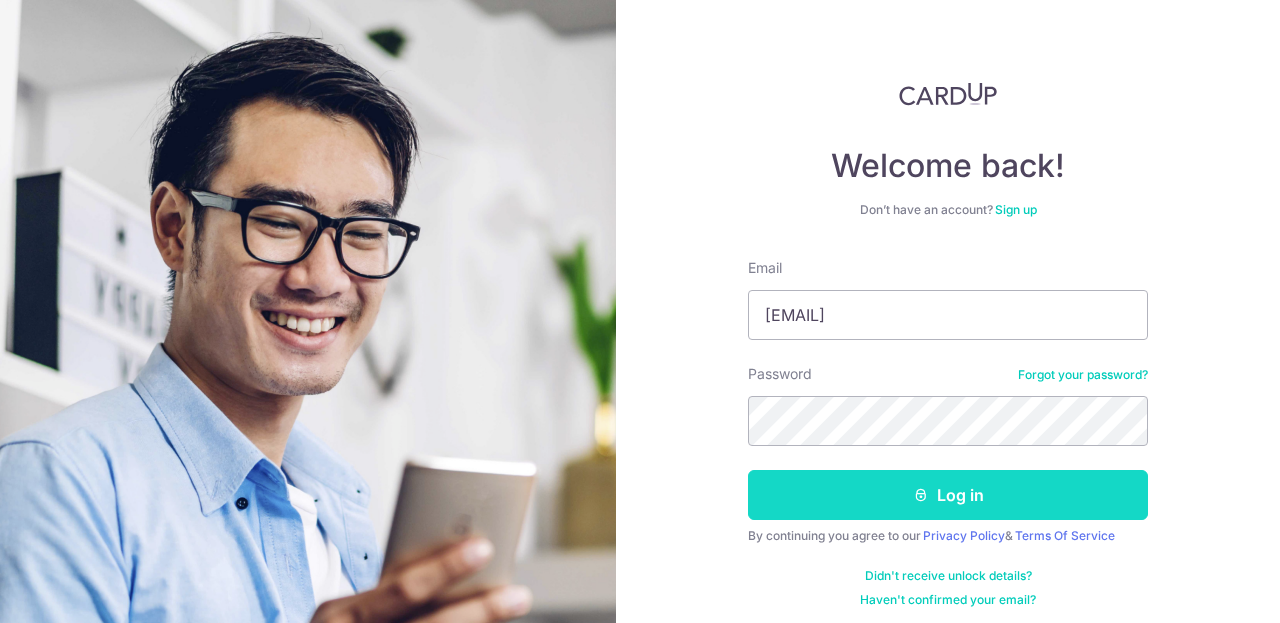 click on "Log in" at bounding box center (948, 495) 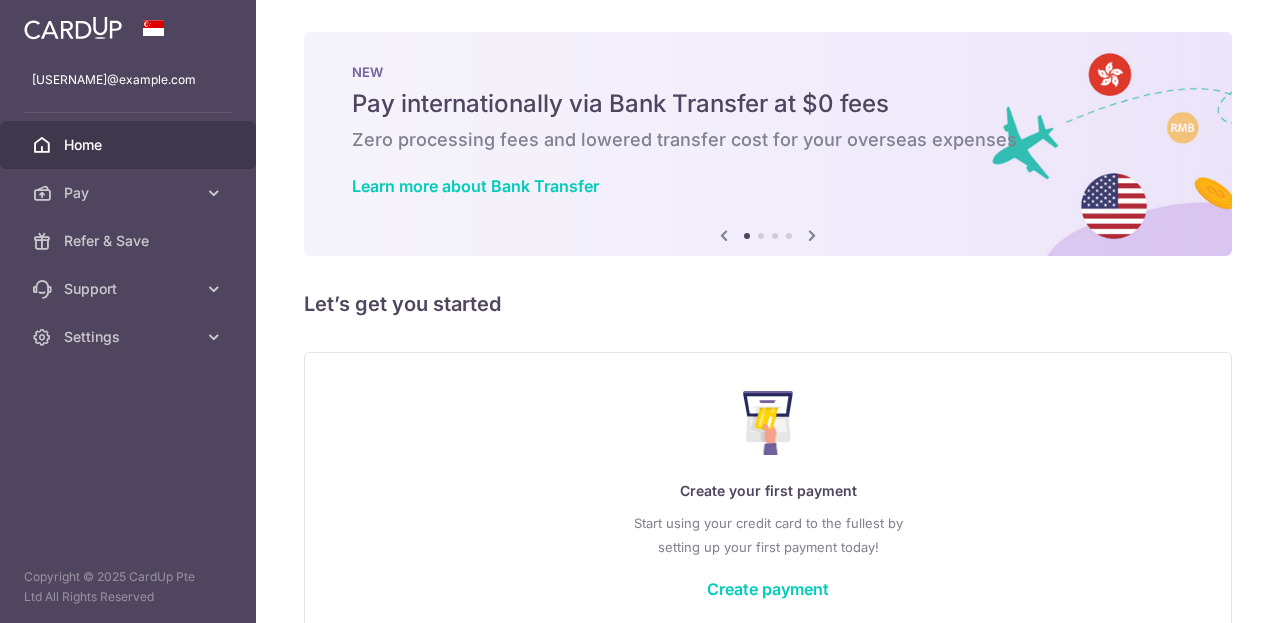 scroll, scrollTop: 0, scrollLeft: 0, axis: both 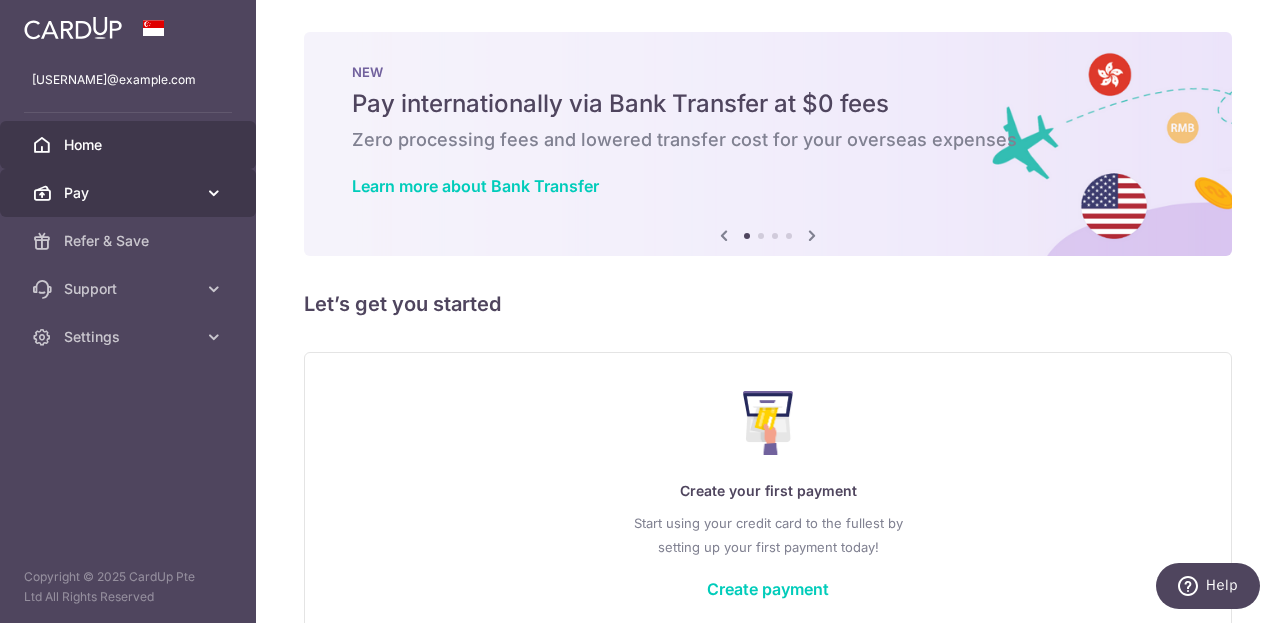 click at bounding box center [214, 193] 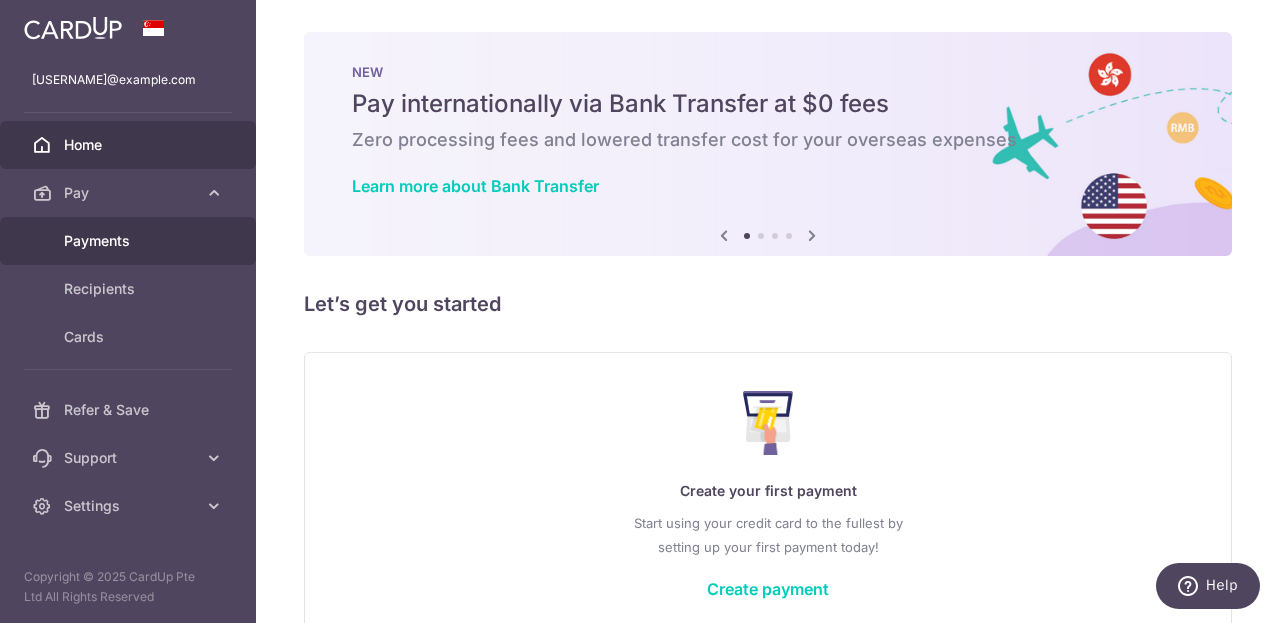 click on "Payments" at bounding box center [130, 241] 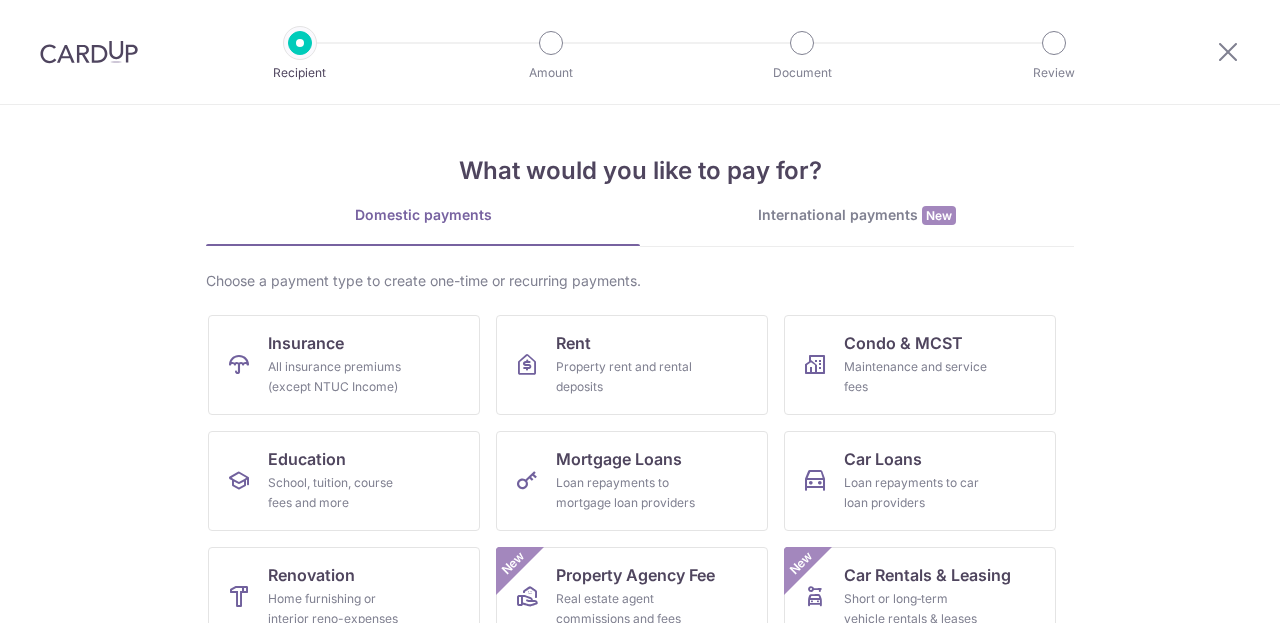 scroll, scrollTop: 0, scrollLeft: 0, axis: both 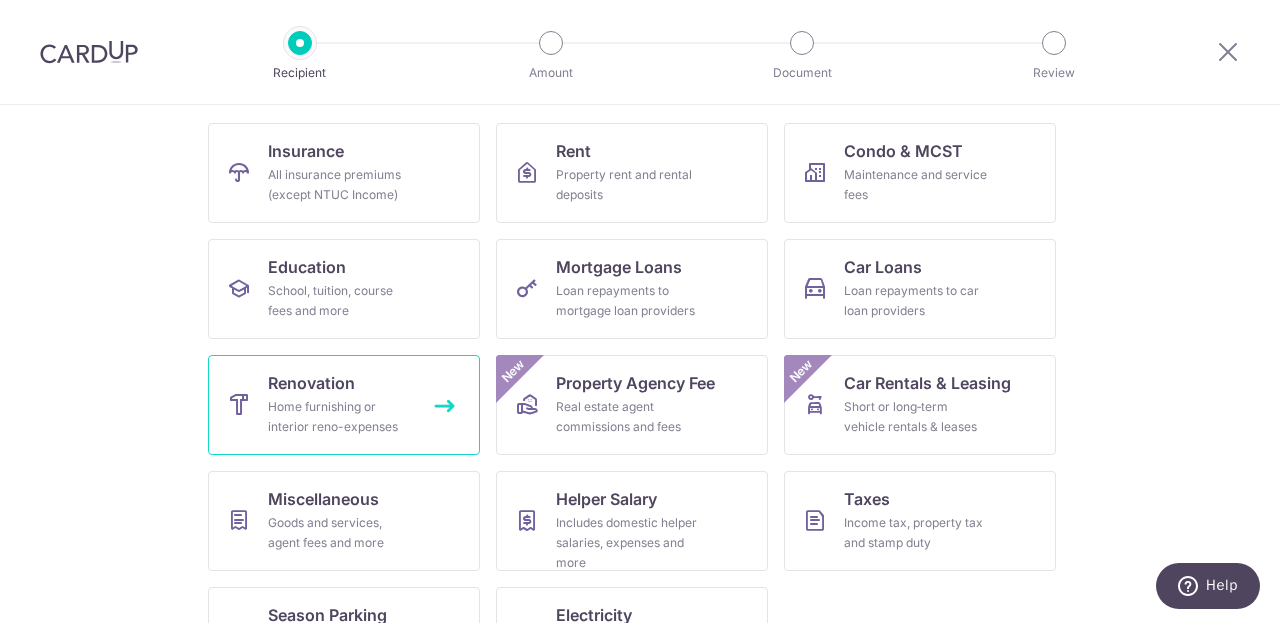 click on "Renovation Home furnishing or interior reno-expenses" at bounding box center [344, 405] 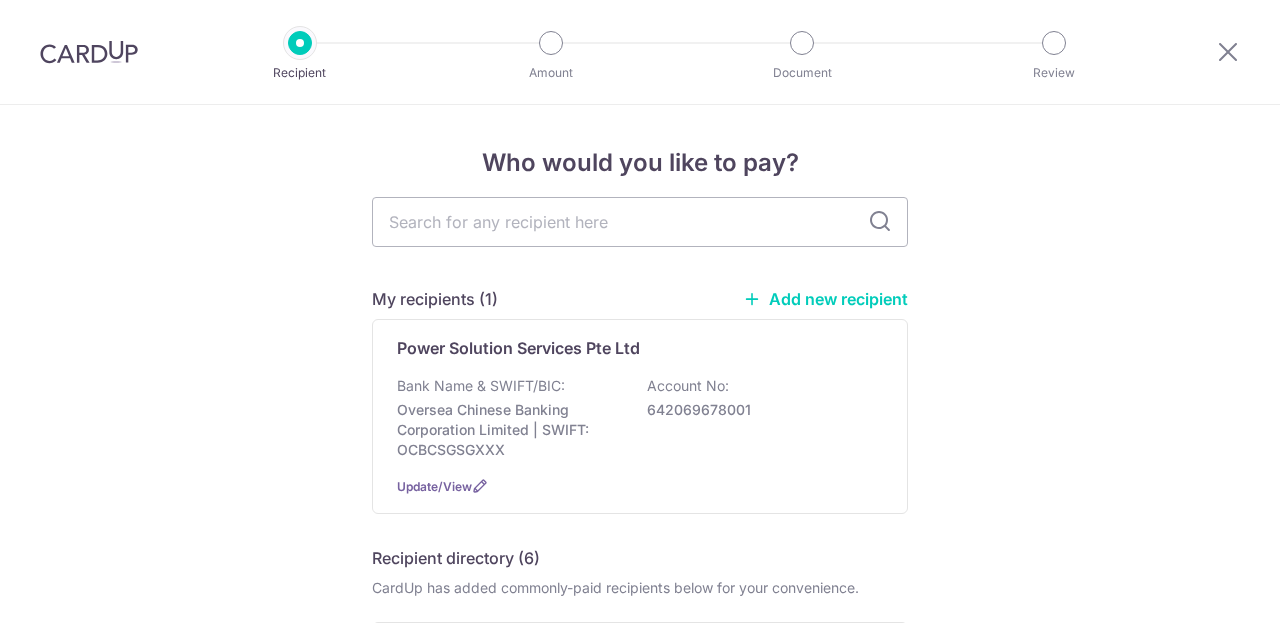 scroll, scrollTop: 0, scrollLeft: 0, axis: both 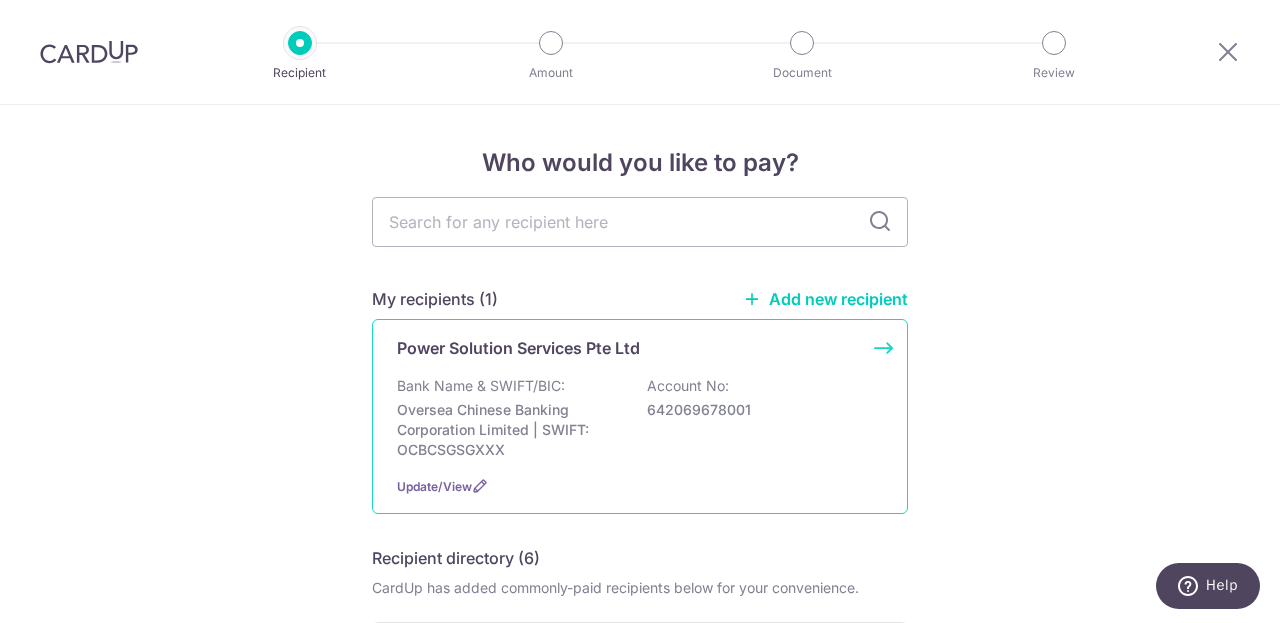 click on "Oversea Chinese Banking Corporation Limited | SWIFT: OCBCSGSGXXX" at bounding box center (509, 430) 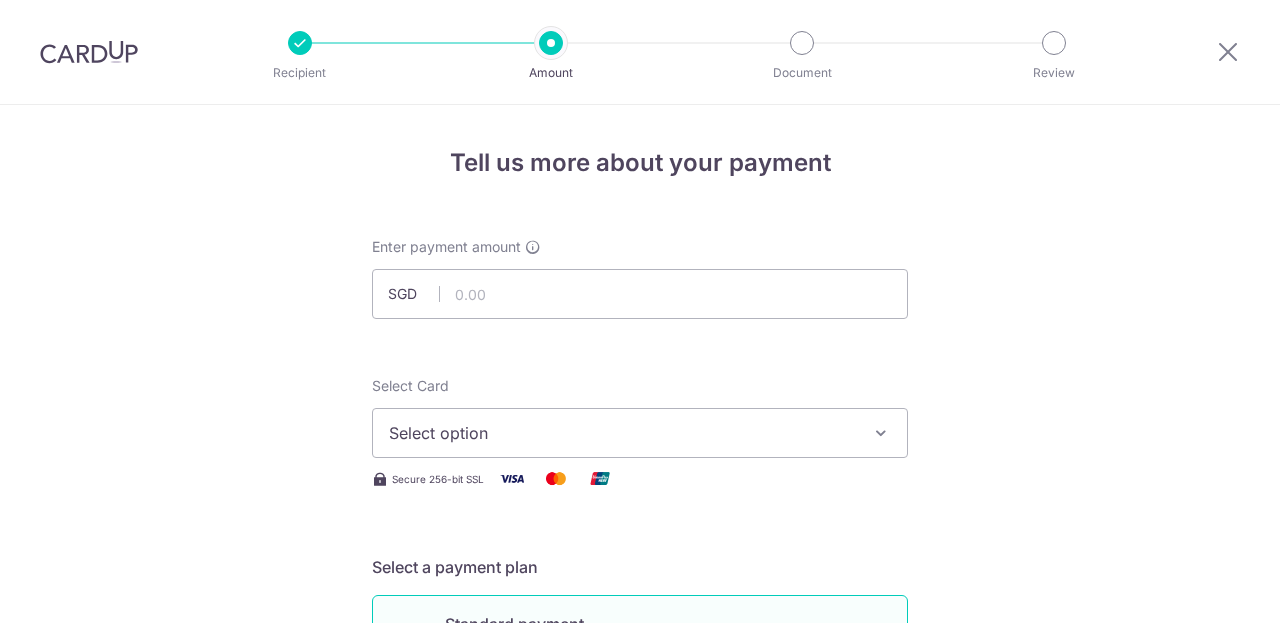 scroll, scrollTop: 0, scrollLeft: 0, axis: both 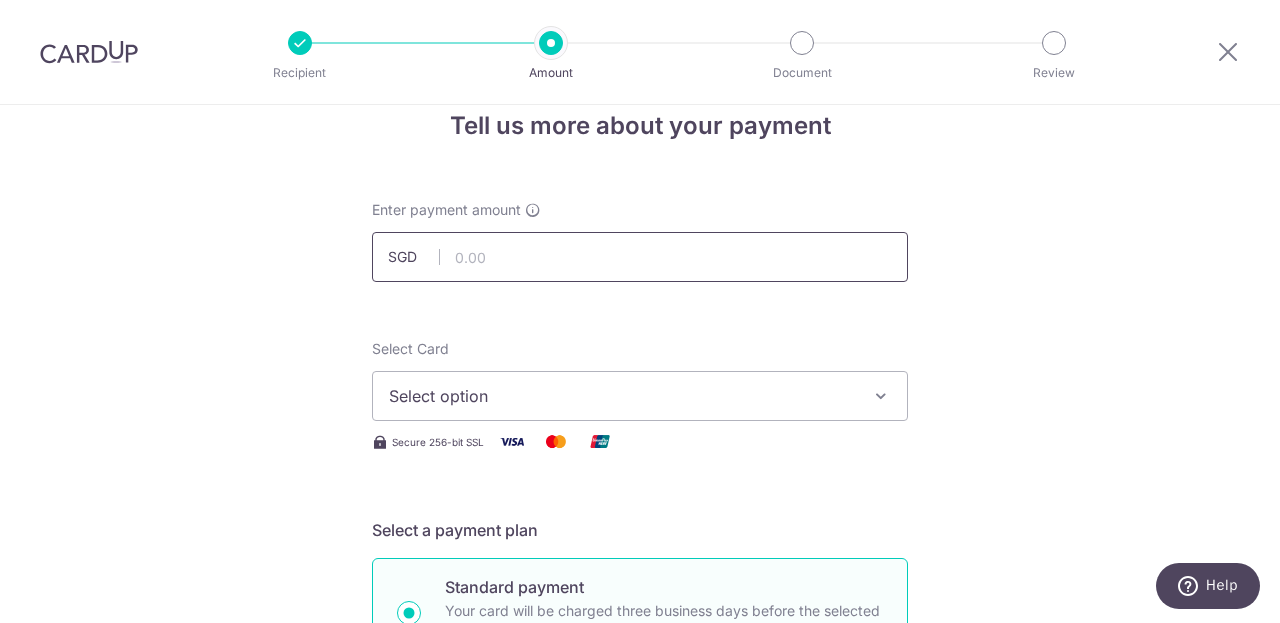 click at bounding box center [640, 257] 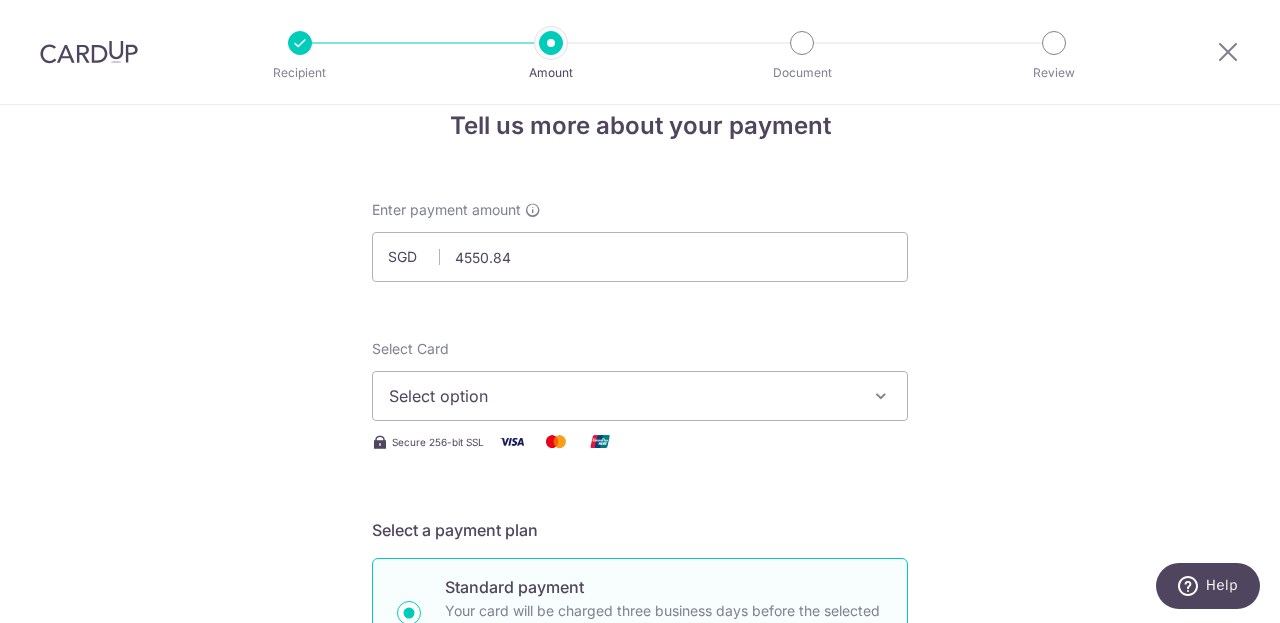 type on "4,550.84" 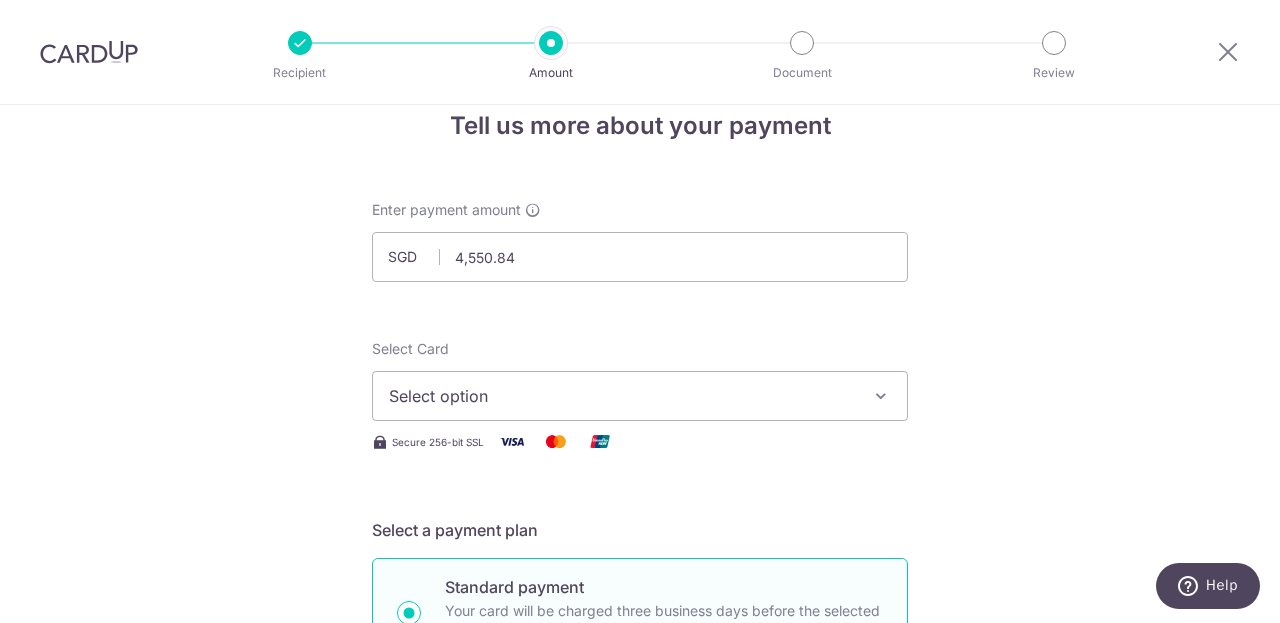 click on "Select option" at bounding box center (622, 396) 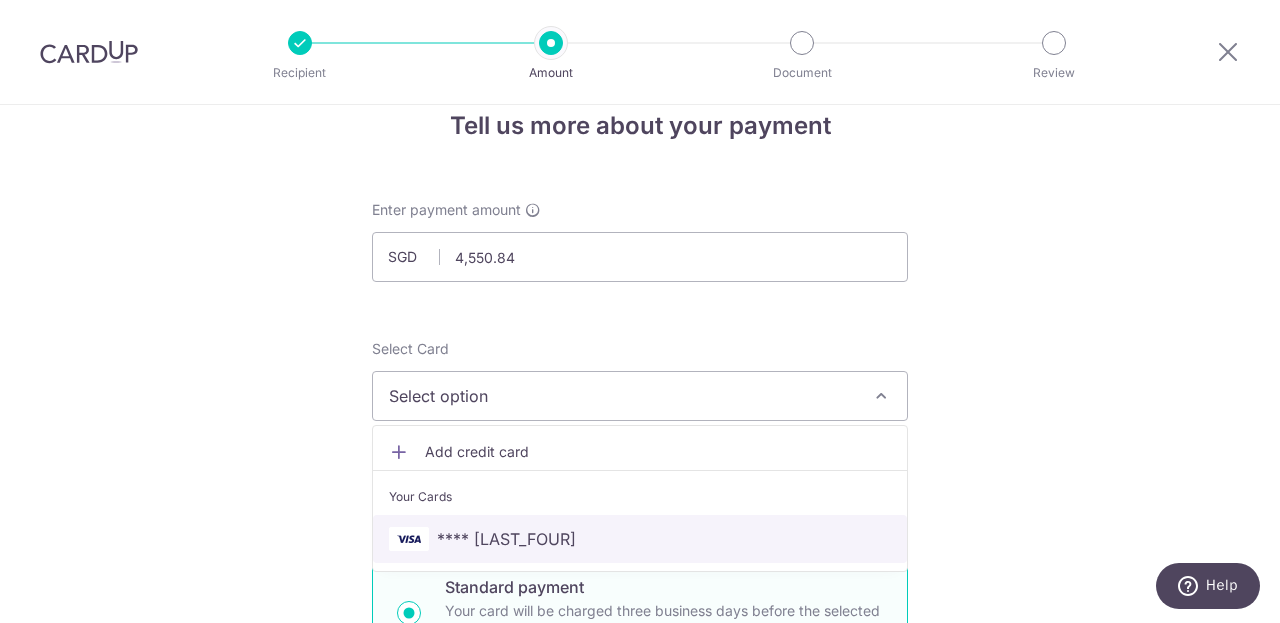 click on "**** [CREDIT CARD]" at bounding box center (506, 539) 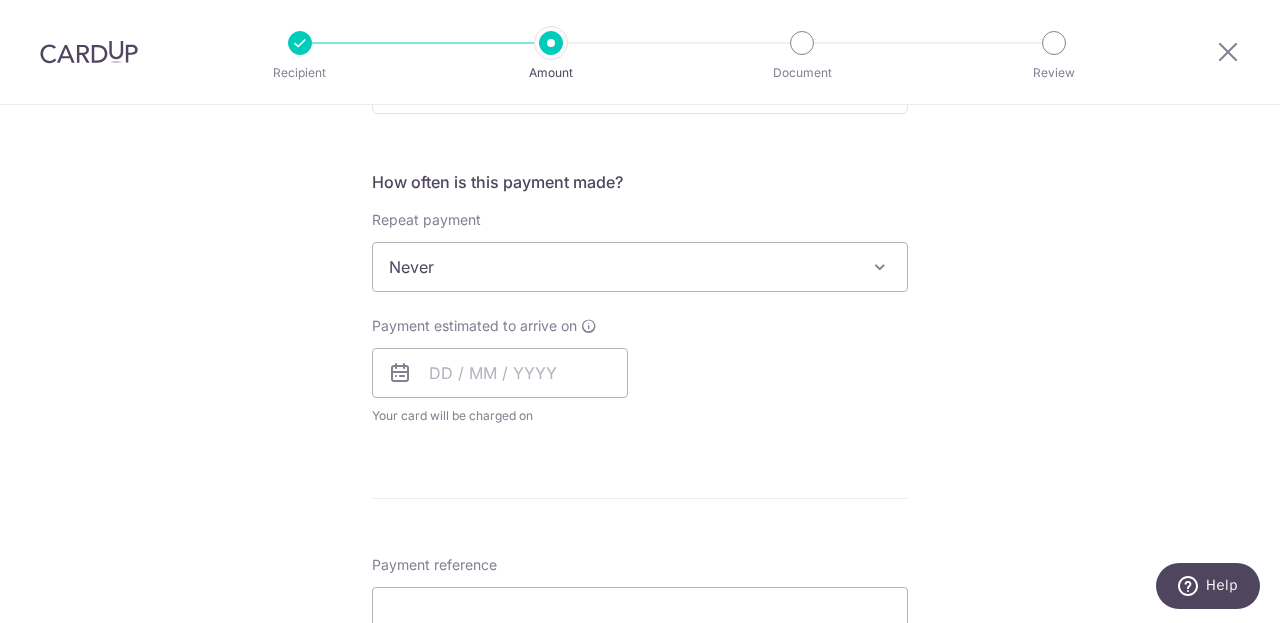 scroll, scrollTop: 699, scrollLeft: 0, axis: vertical 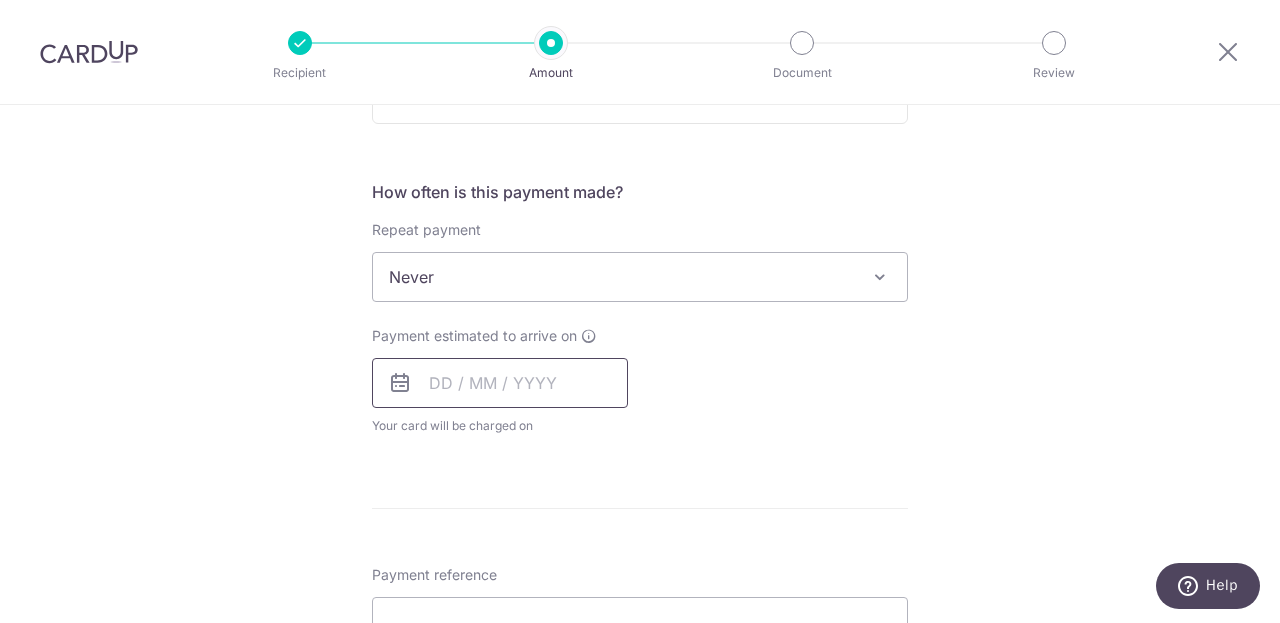 click at bounding box center (500, 383) 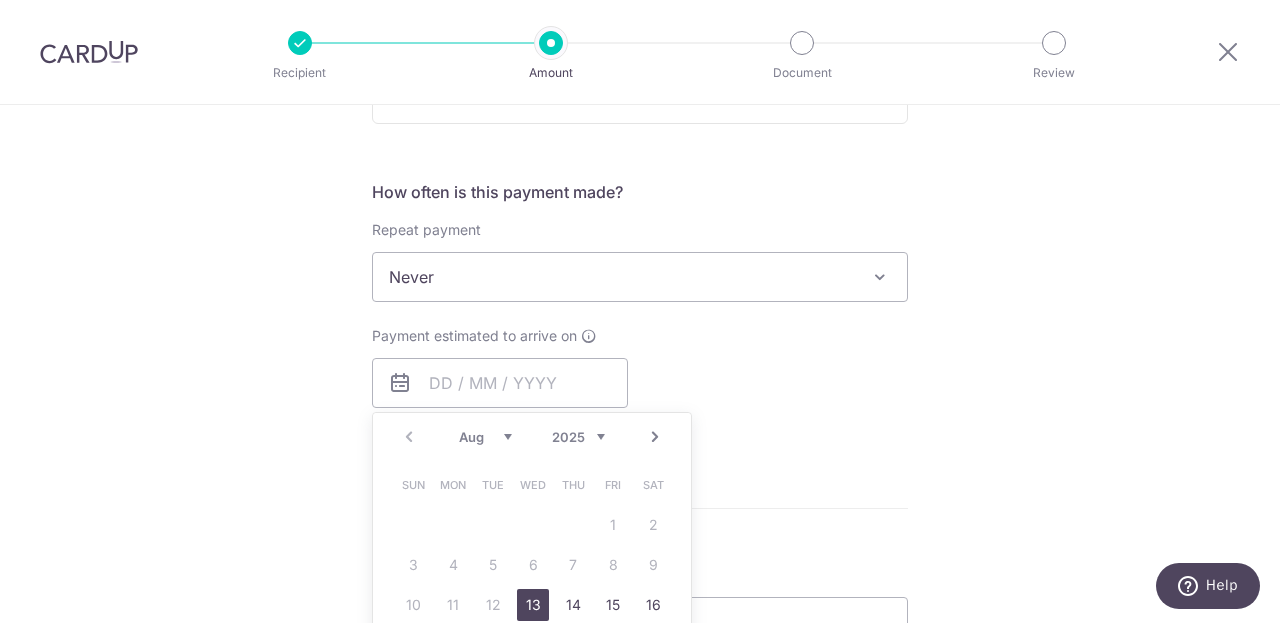 click on "13" at bounding box center (533, 605) 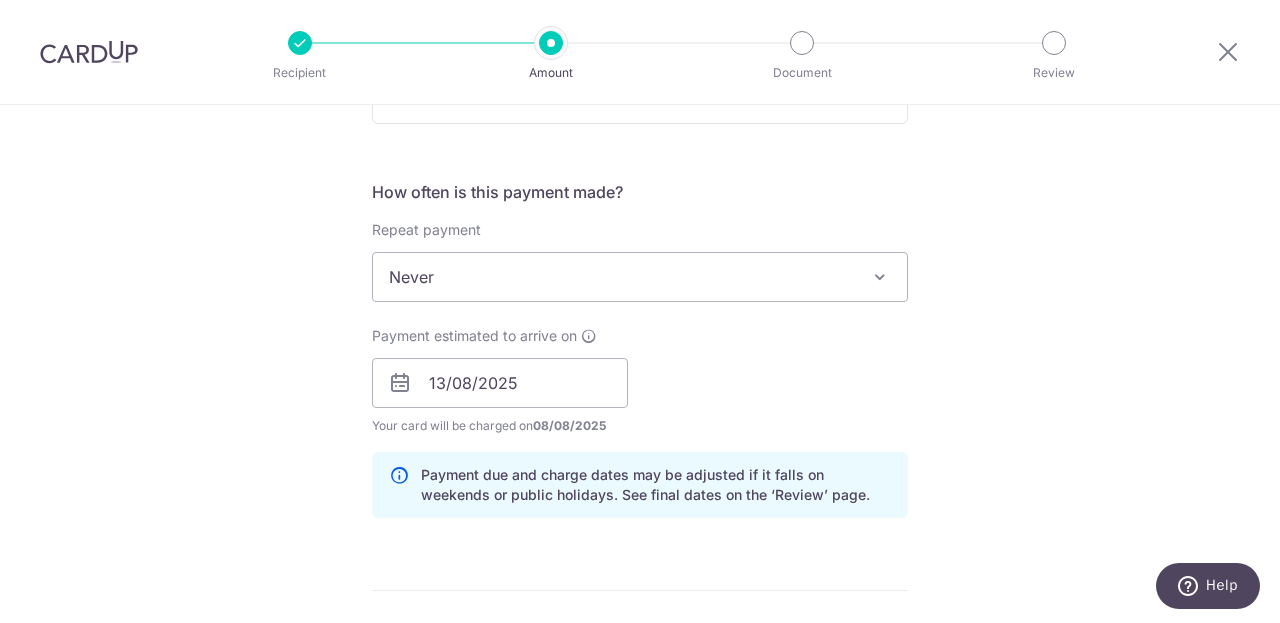 scroll, scrollTop: 616, scrollLeft: 0, axis: vertical 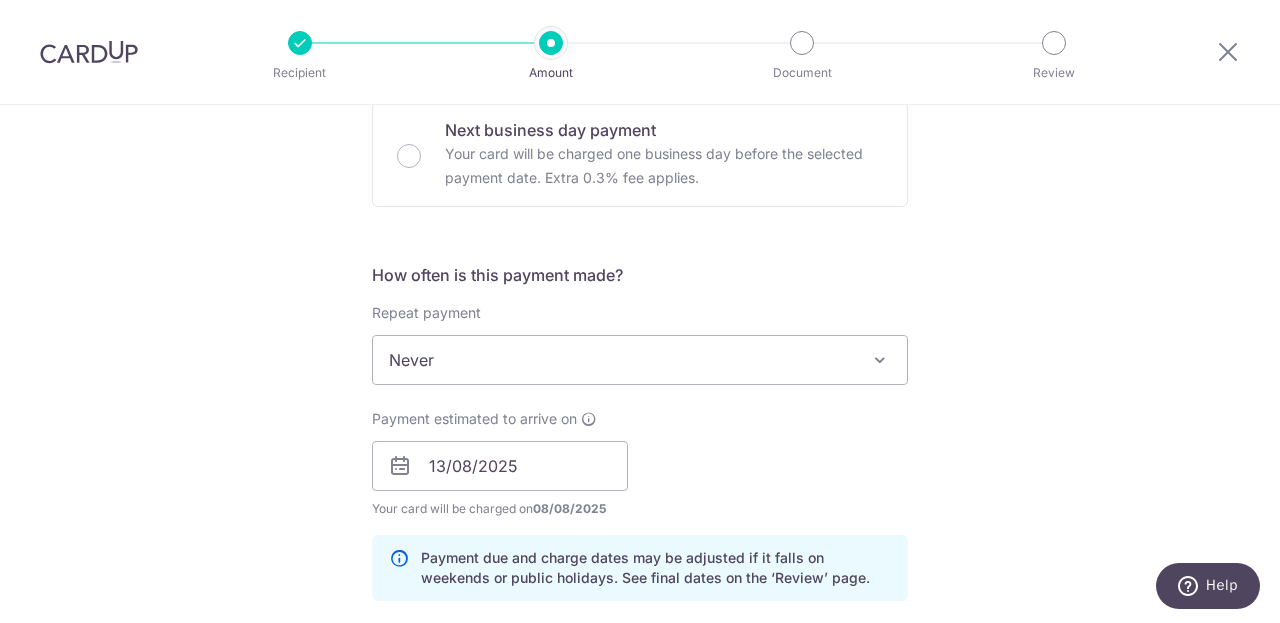 click on "Never" at bounding box center (640, 360) 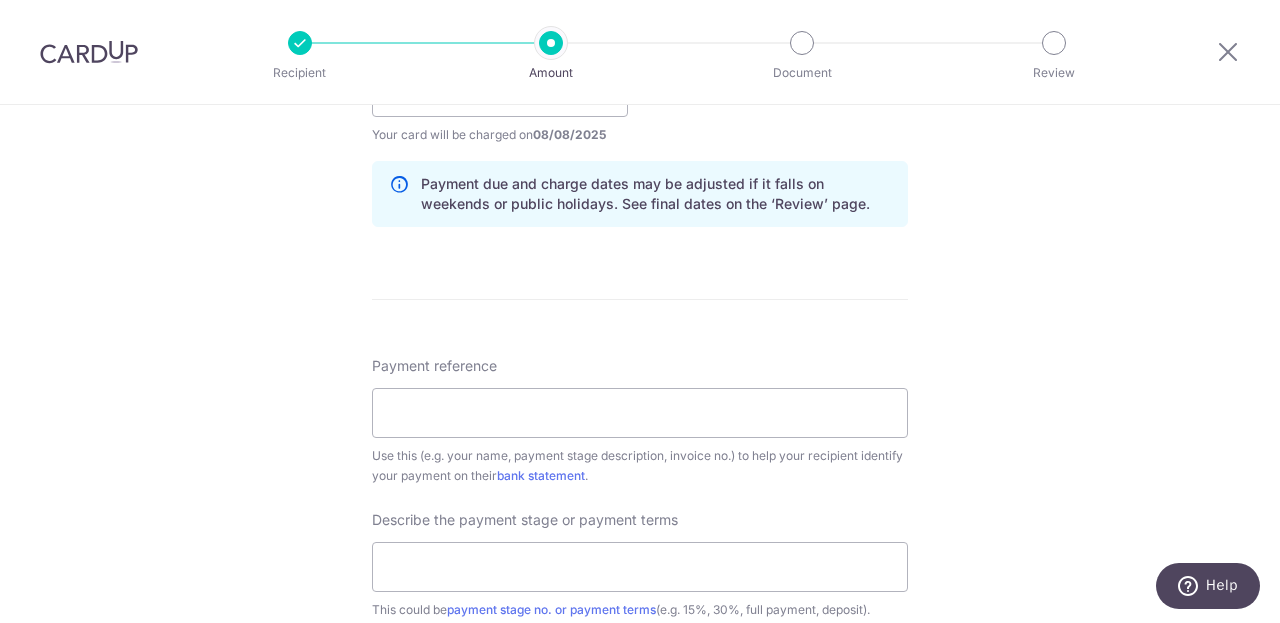 scroll, scrollTop: 1003, scrollLeft: 0, axis: vertical 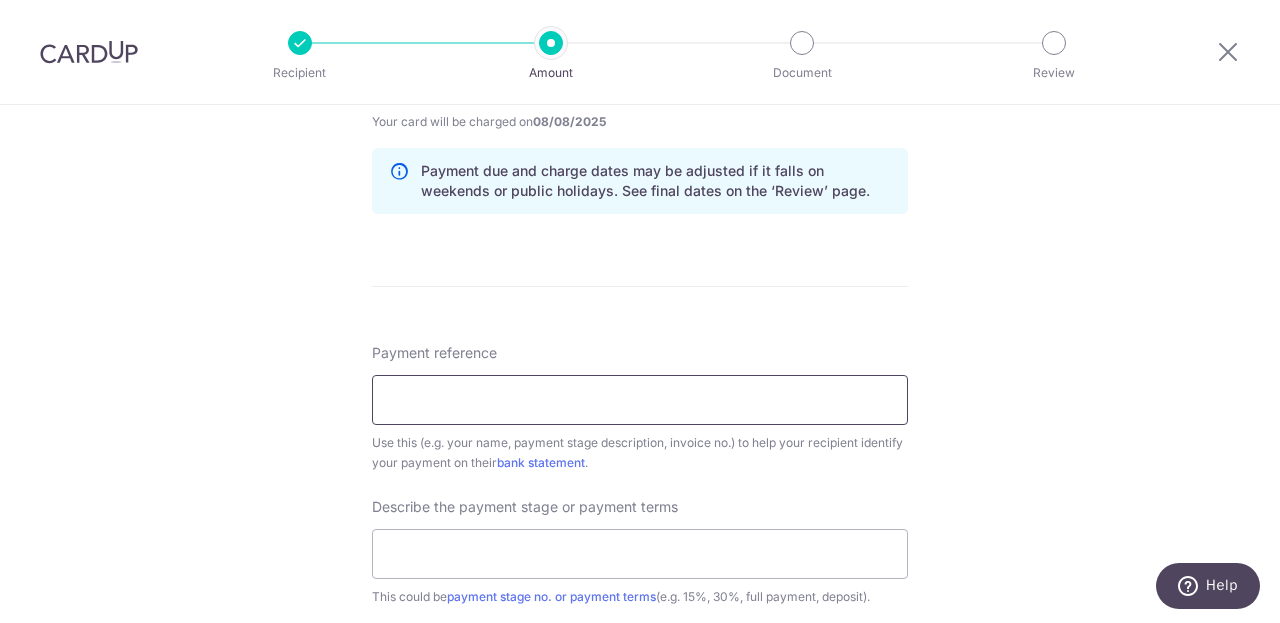 click on "Payment reference" at bounding box center (640, 400) 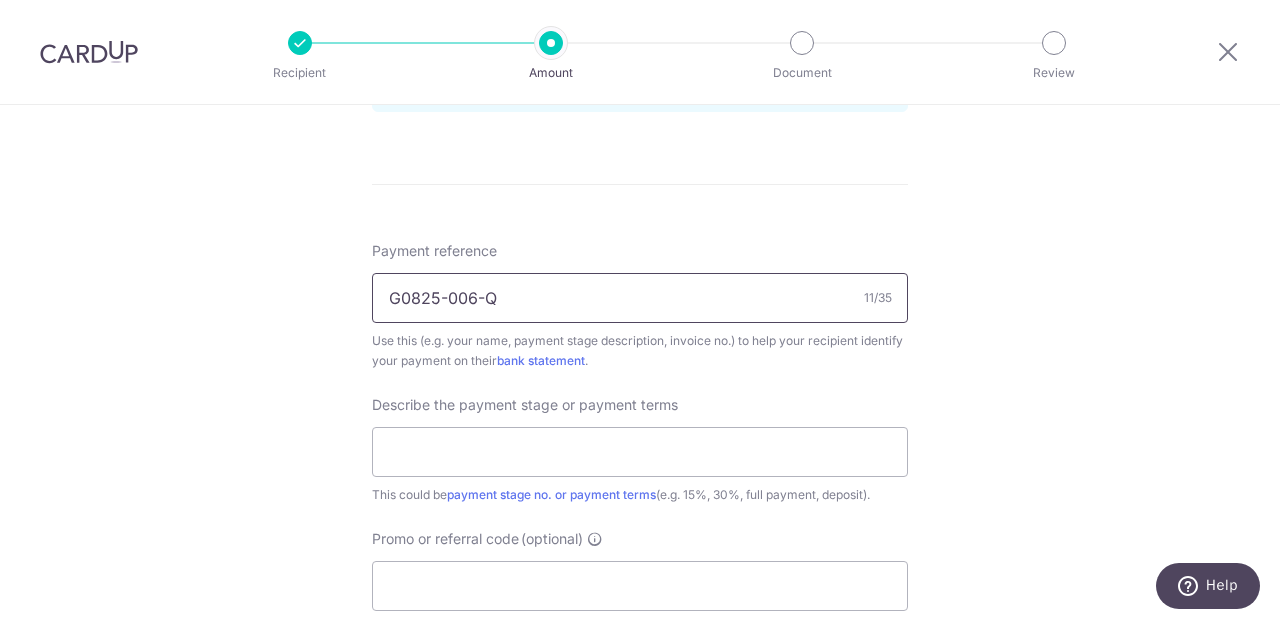 scroll, scrollTop: 1120, scrollLeft: 0, axis: vertical 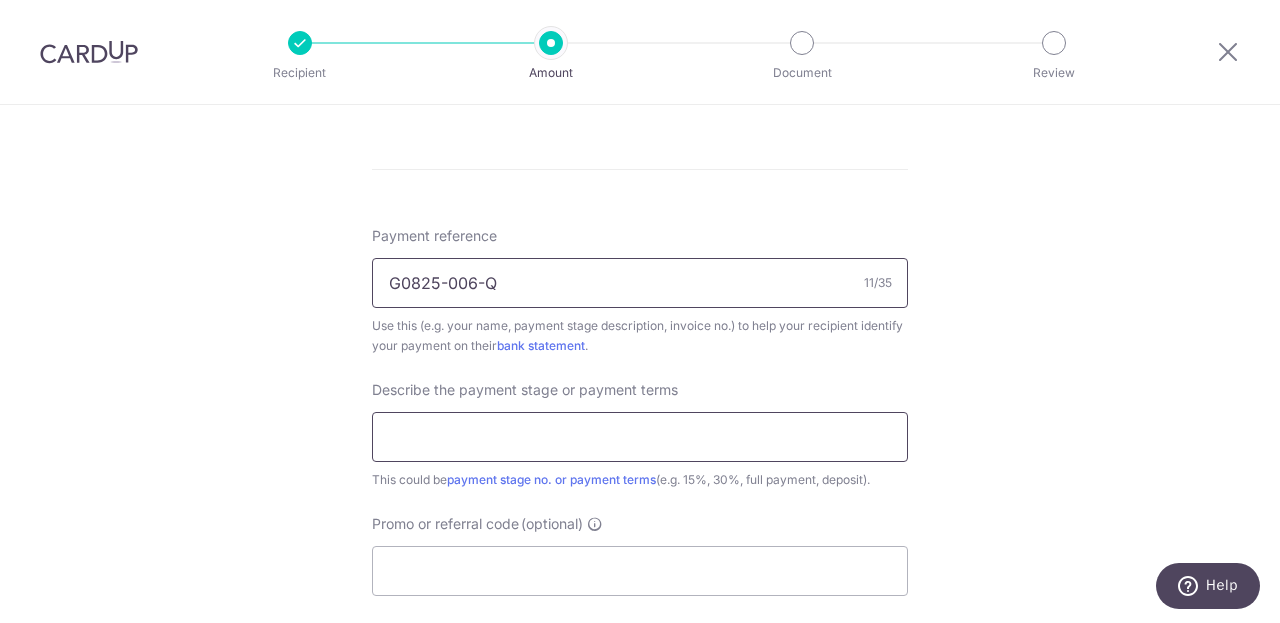 type on "G0825-006-Q" 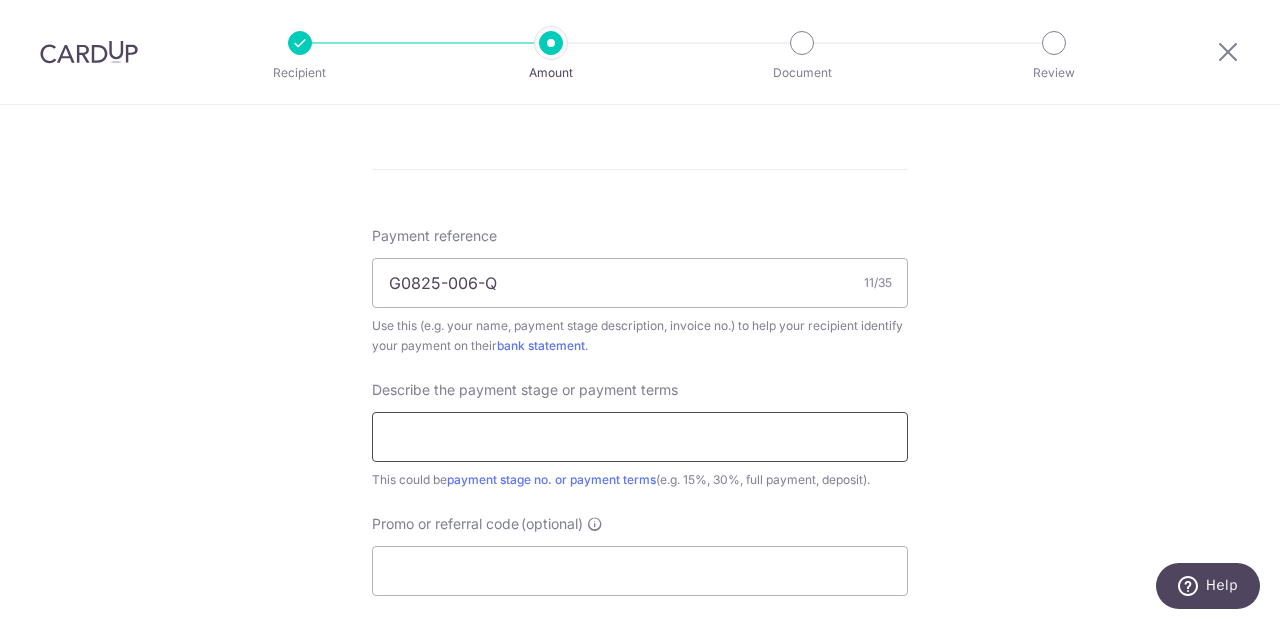 click at bounding box center [640, 437] 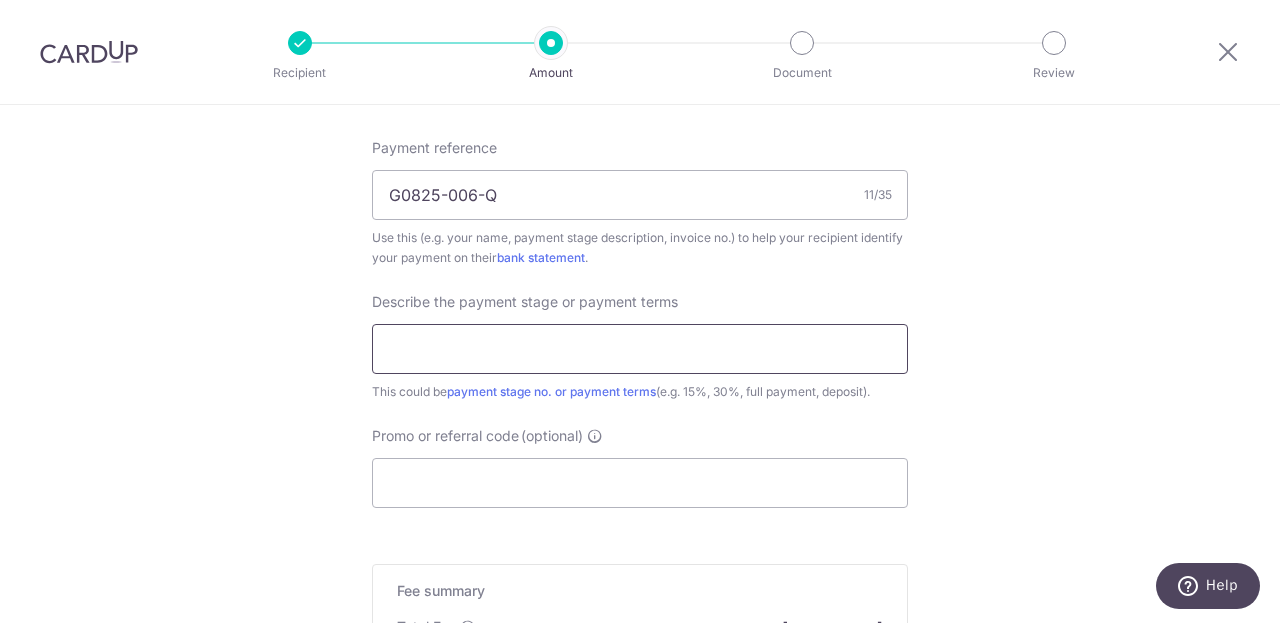 scroll, scrollTop: 1212, scrollLeft: 0, axis: vertical 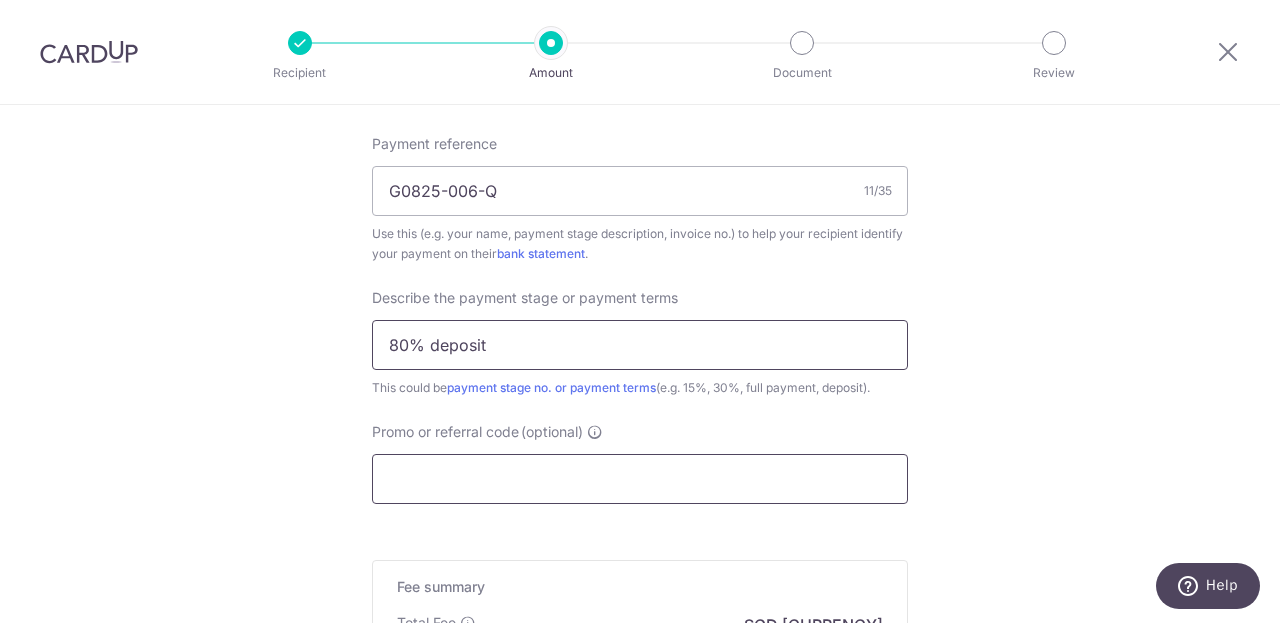 type on "80% deposit" 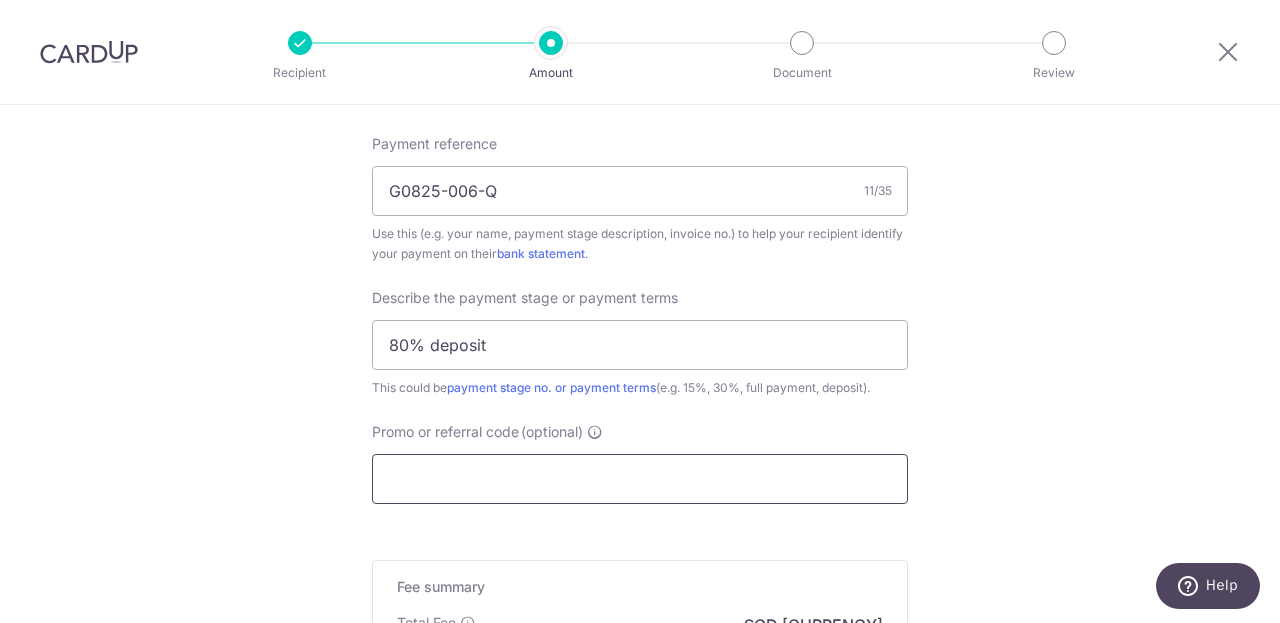 click on "Promo or referral code
(optional)" at bounding box center [640, 479] 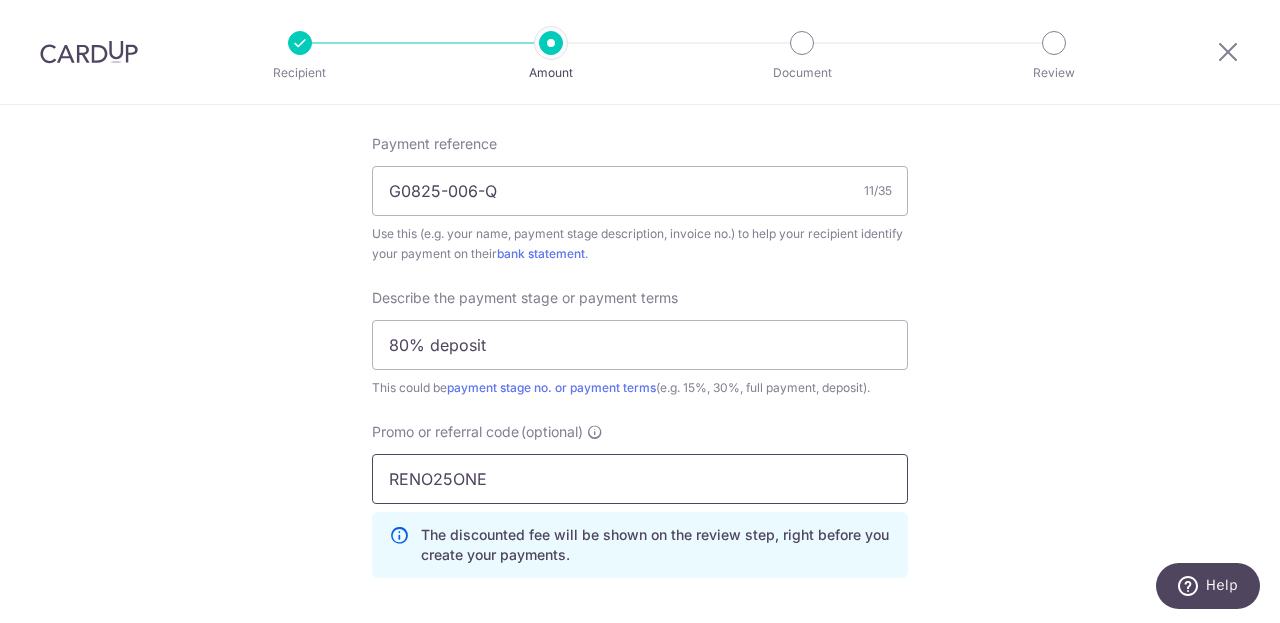 type on "RENO25ONE" 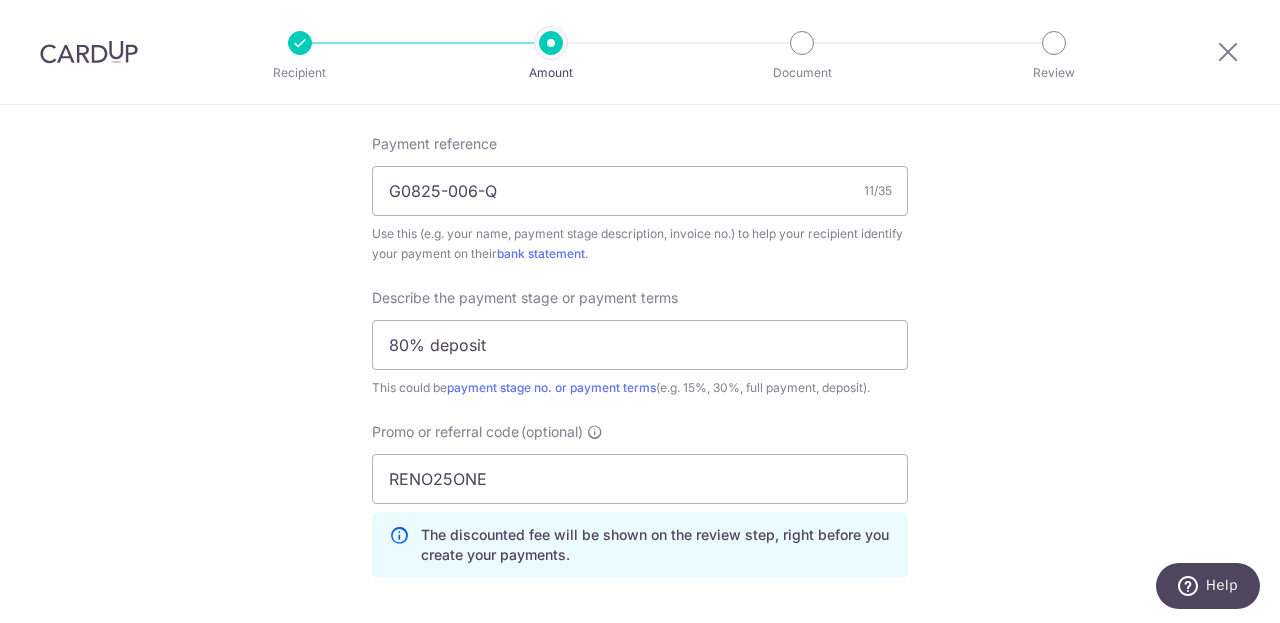 click on "Tell us more about your payment
Enter payment amount
SGD
4,550.84
4550.84
Select Card
**** 1464
Add credit card
Your Cards
**** 1464
Secure 256-bit SSL
Text
New card details
Card
Secure 256-bit SSL" at bounding box center [640, -50] 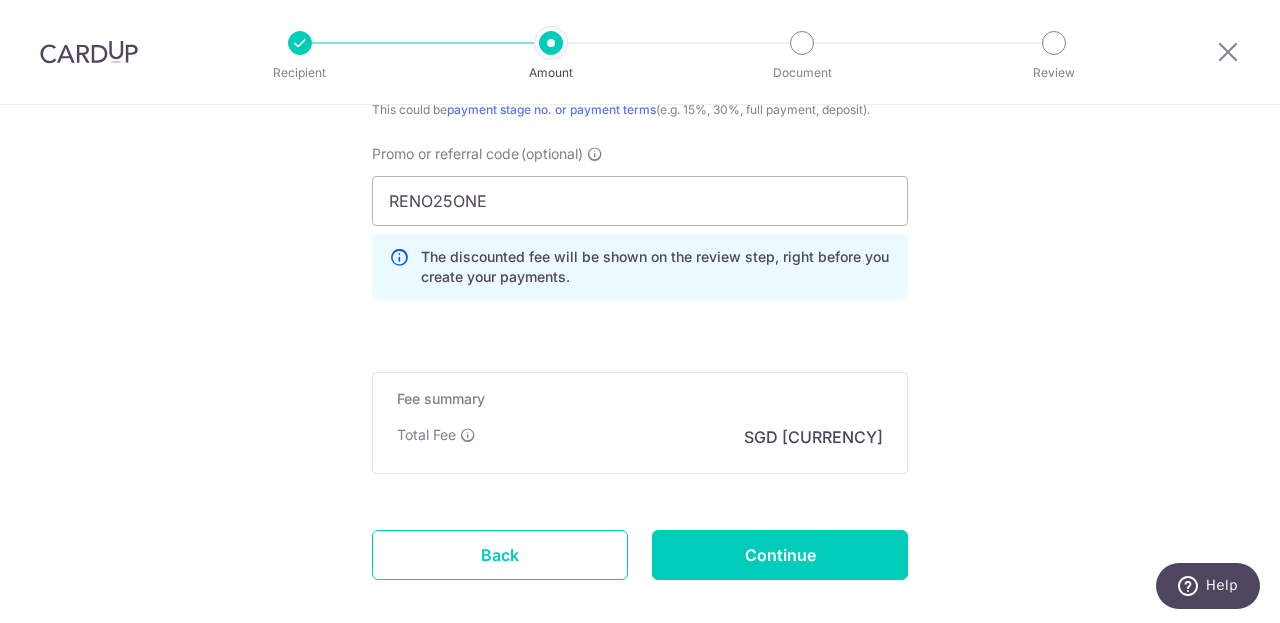 scroll, scrollTop: 1597, scrollLeft: 0, axis: vertical 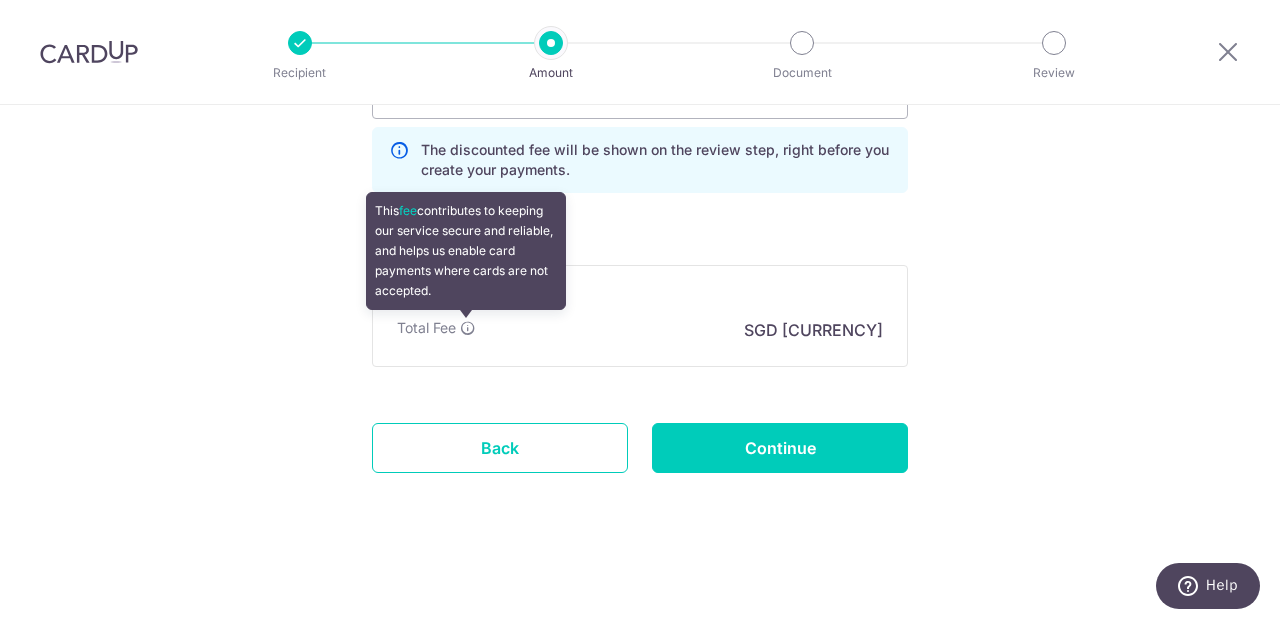 click at bounding box center [468, 328] 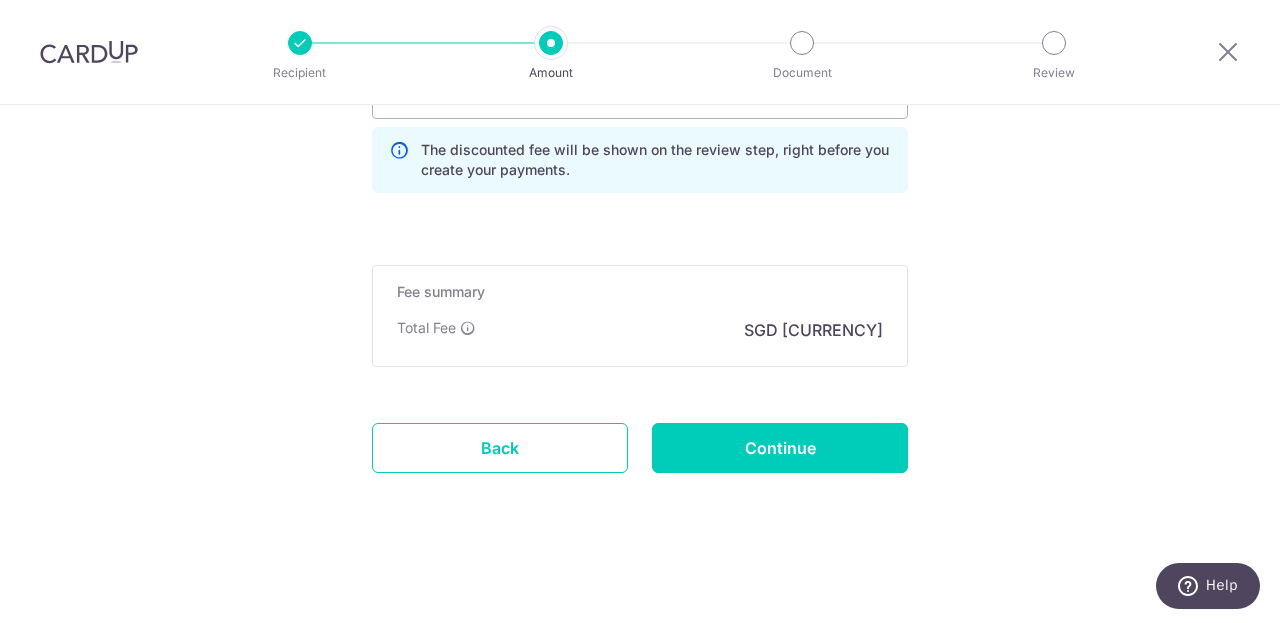 click on "Tell us more about your payment
Enter payment amount
SGD
4,550.84
4550.84
Select Card
**** 1464
Add credit card
Your Cards
**** 1464
Secure 256-bit SSL
Text
New card details
Card
Secure 256-bit SSL" at bounding box center [640, -435] 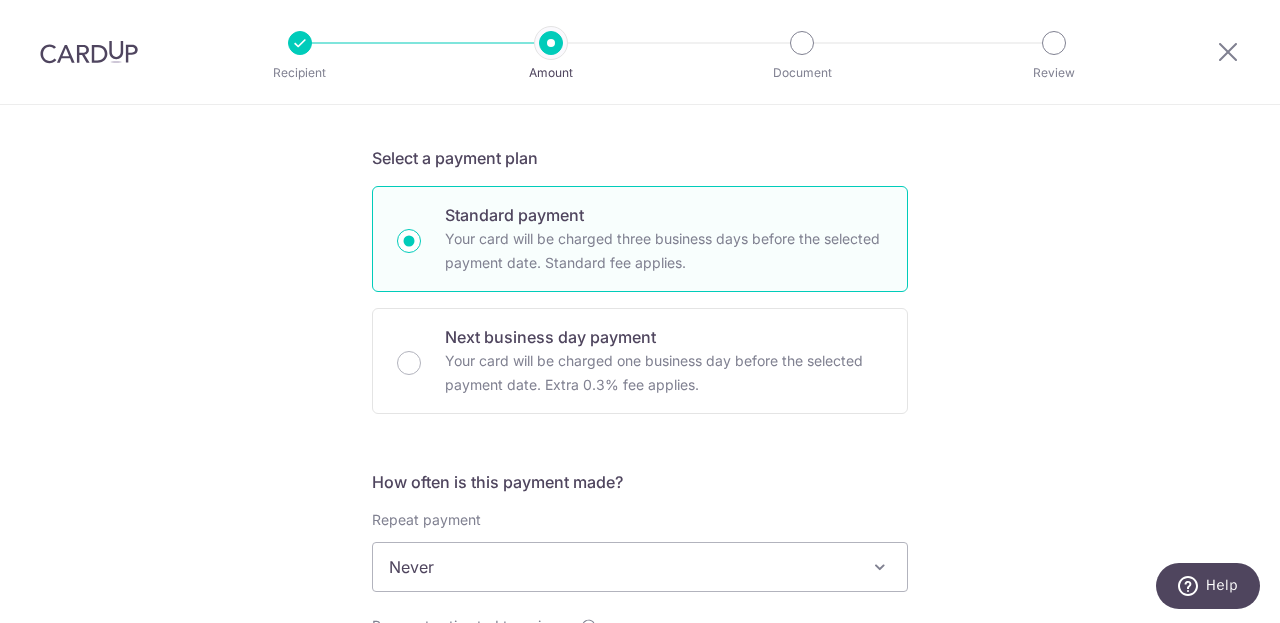 scroll, scrollTop: 1597, scrollLeft: 0, axis: vertical 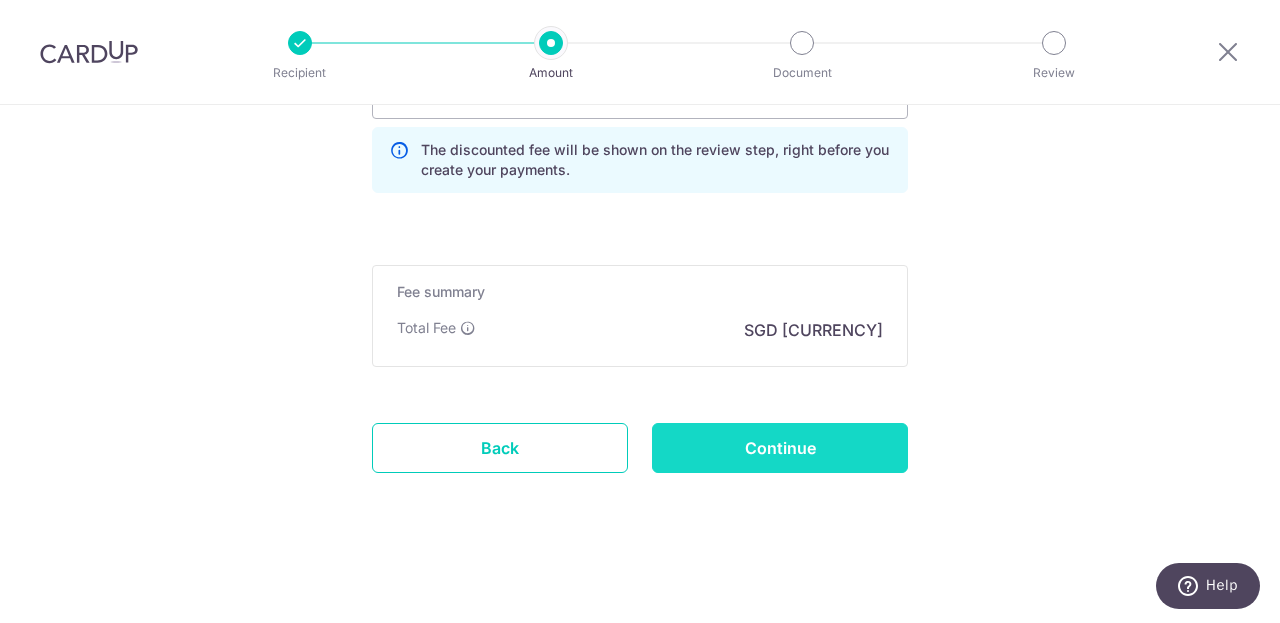 click on "Continue" at bounding box center (780, 448) 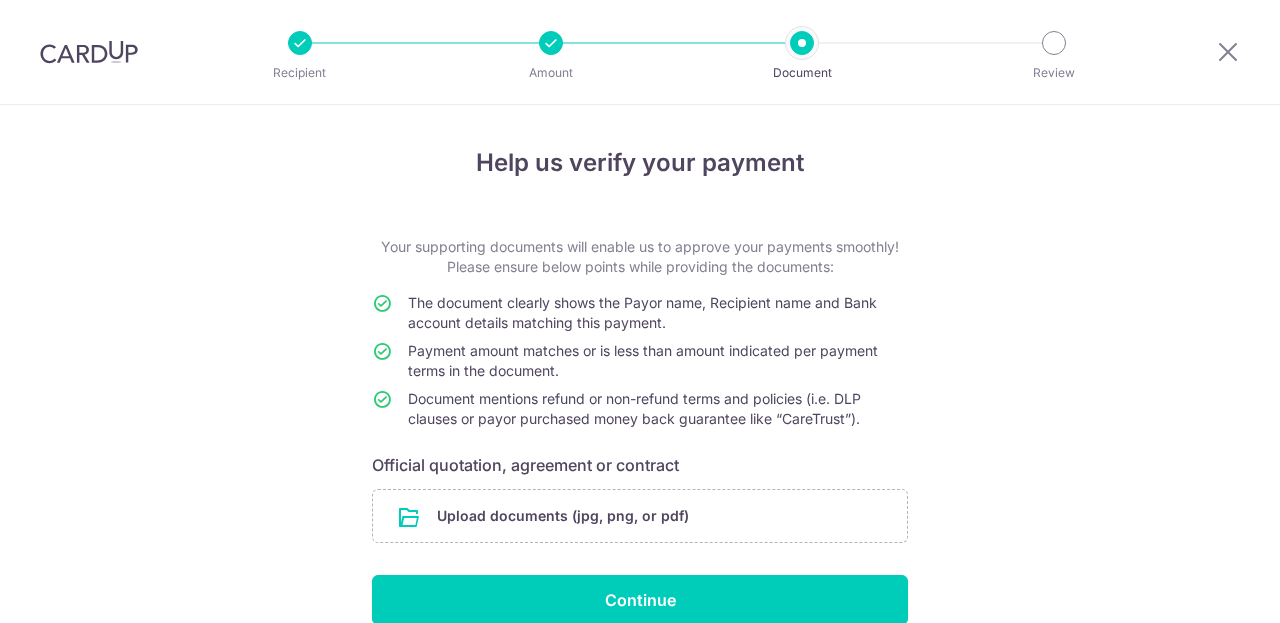 scroll, scrollTop: 0, scrollLeft: 0, axis: both 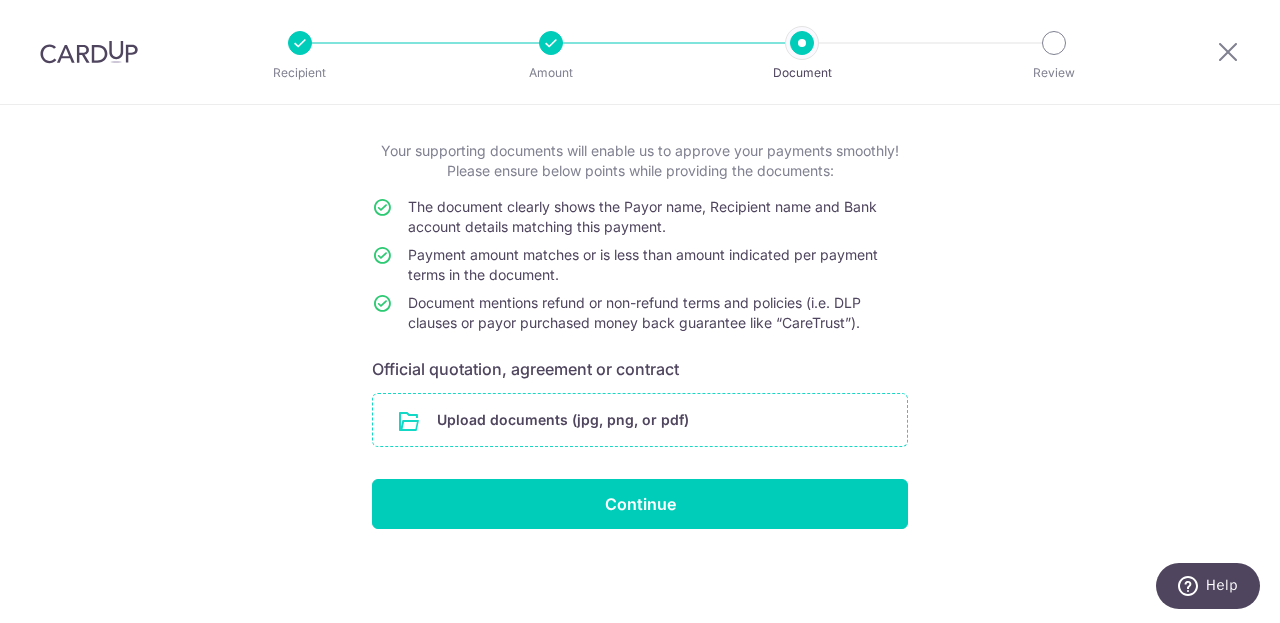 click at bounding box center (640, 420) 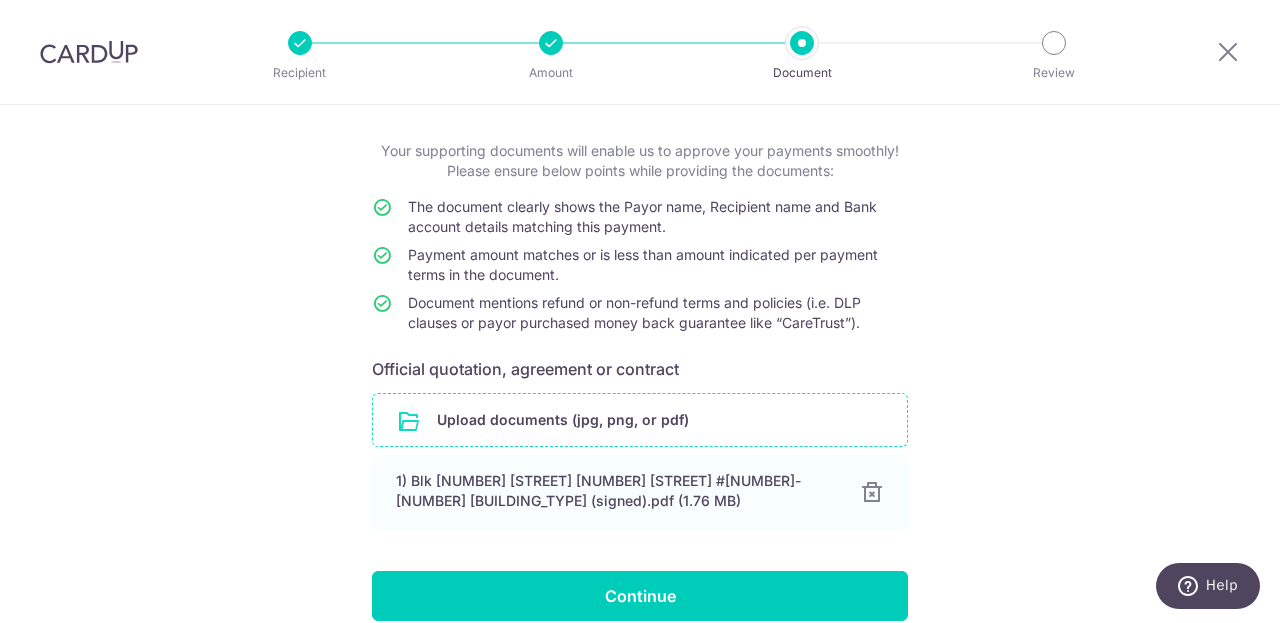 scroll, scrollTop: 188, scrollLeft: 0, axis: vertical 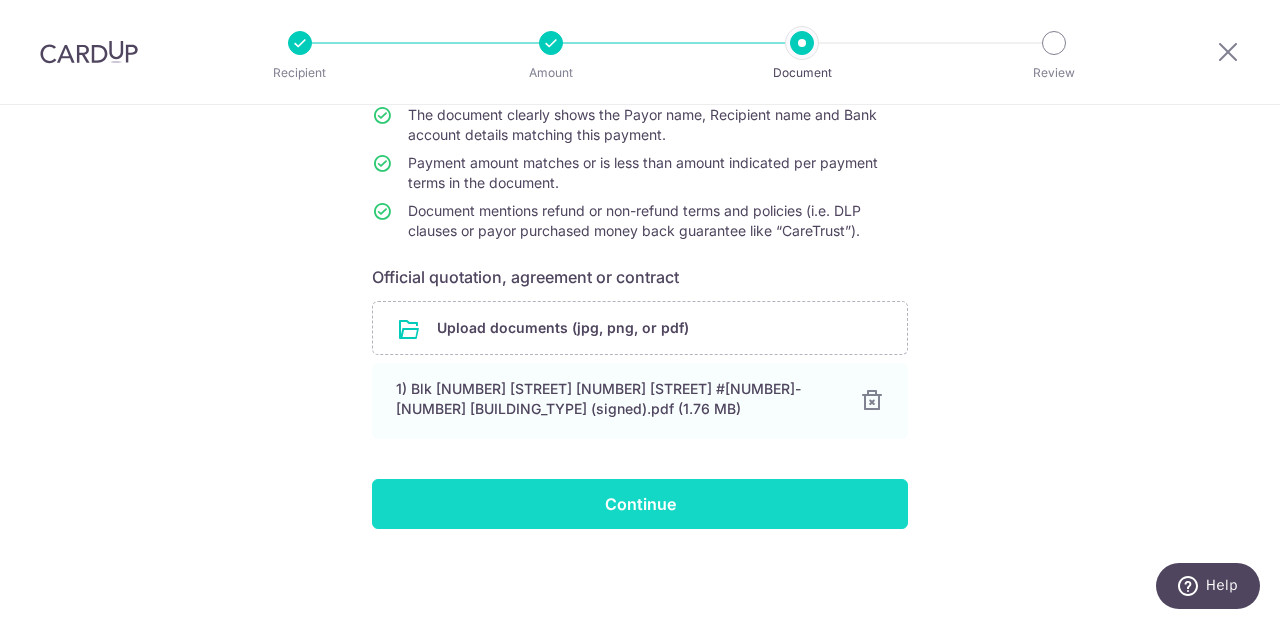 click on "Continue" at bounding box center [640, 504] 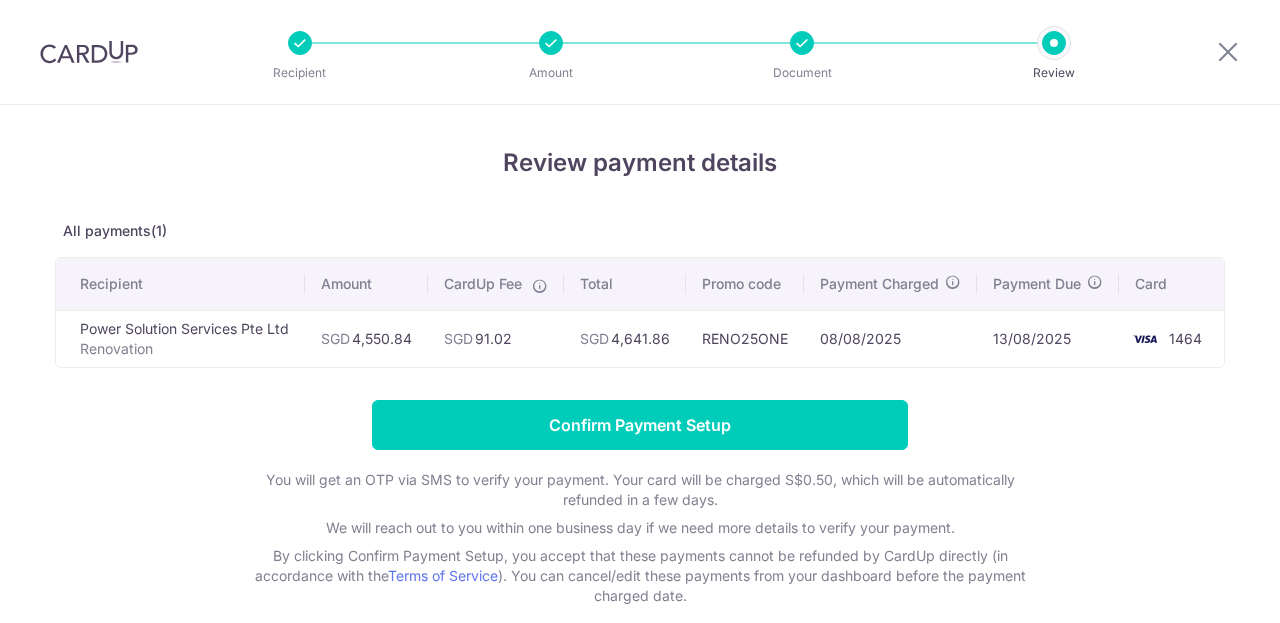 scroll, scrollTop: 0, scrollLeft: 0, axis: both 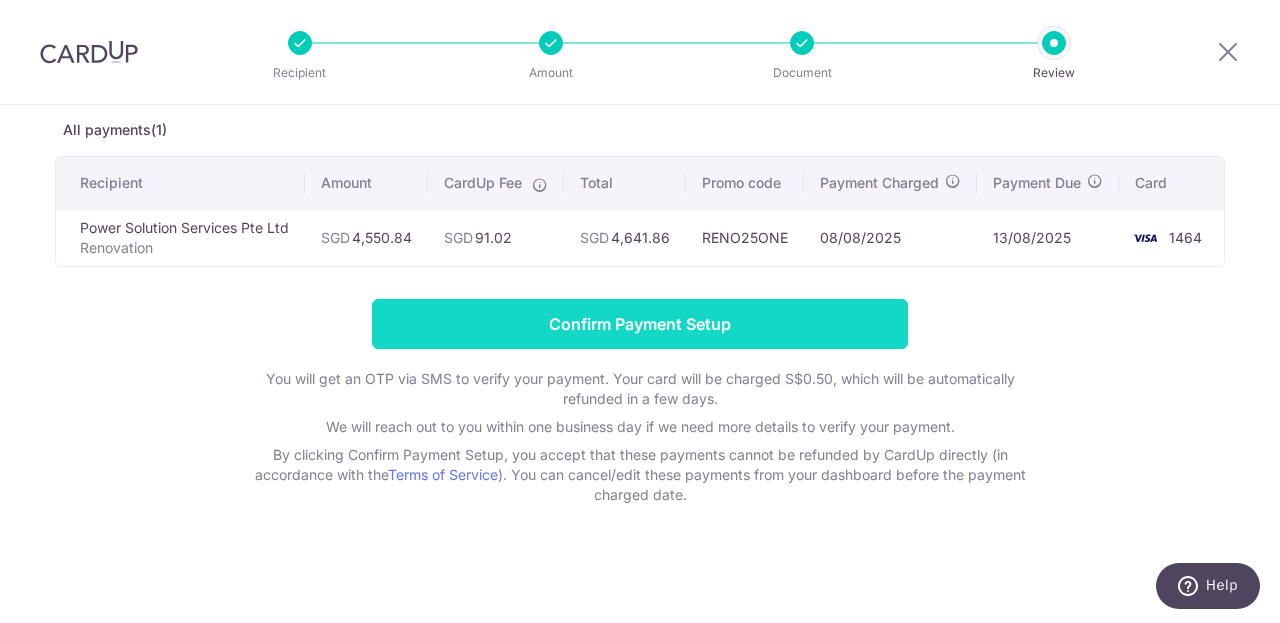 click on "Confirm Payment Setup" at bounding box center [640, 324] 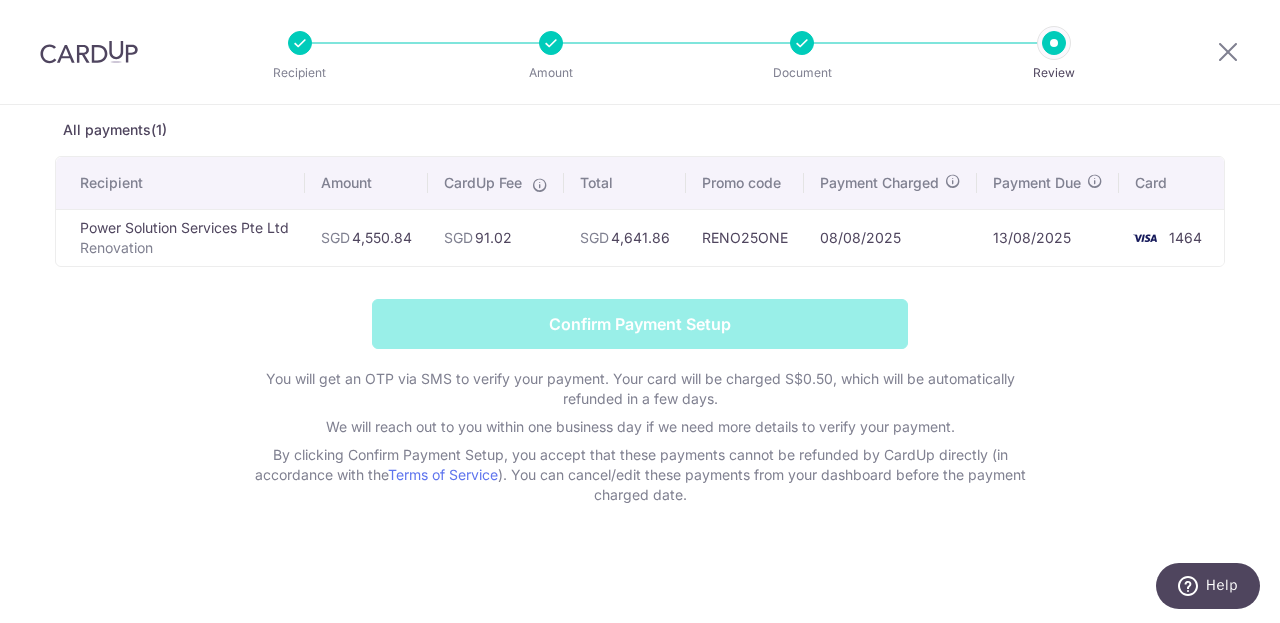 scroll, scrollTop: 83, scrollLeft: 0, axis: vertical 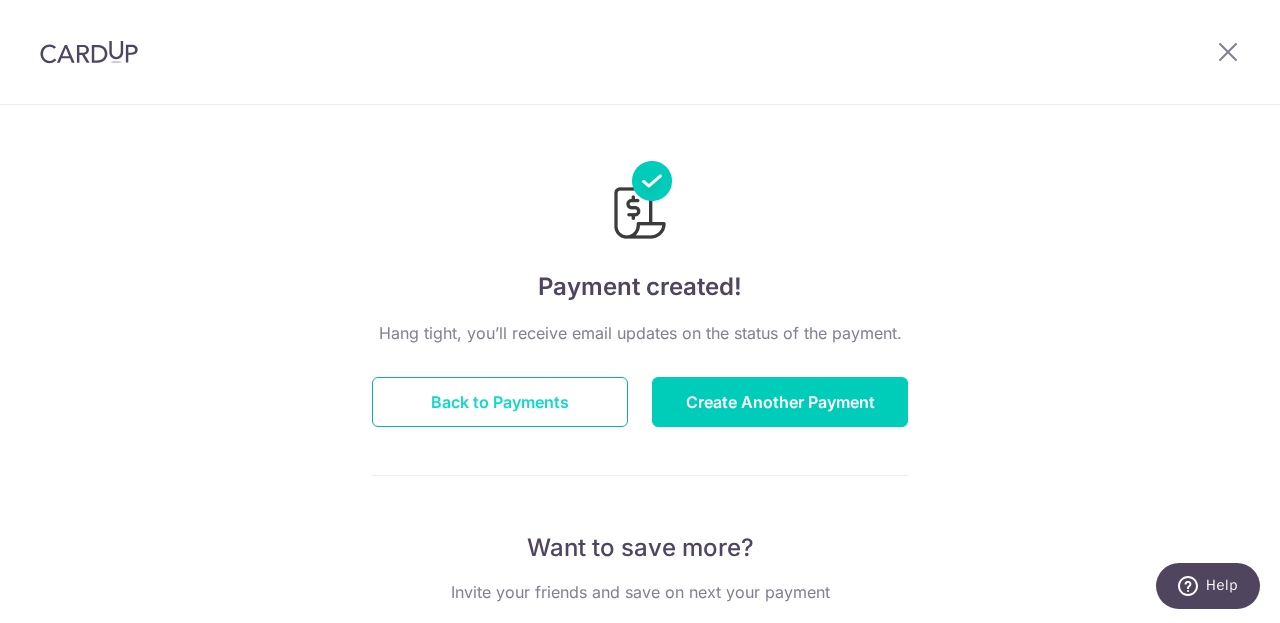 click on "Back to Payments" at bounding box center [500, 402] 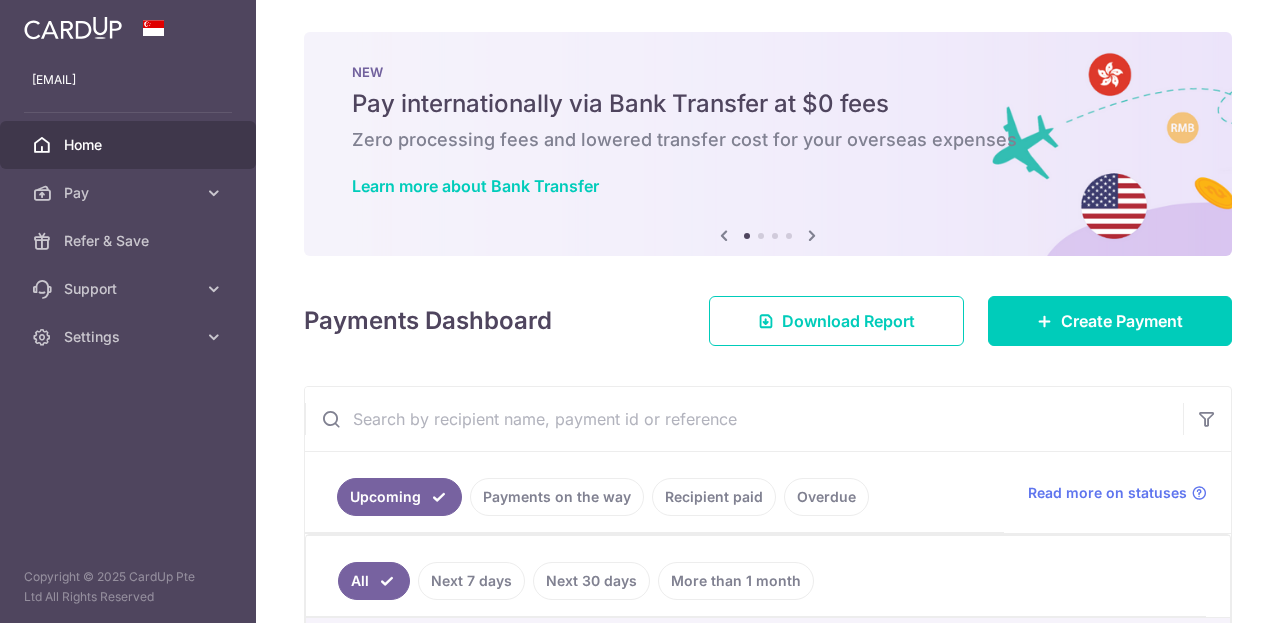 scroll, scrollTop: 0, scrollLeft: 0, axis: both 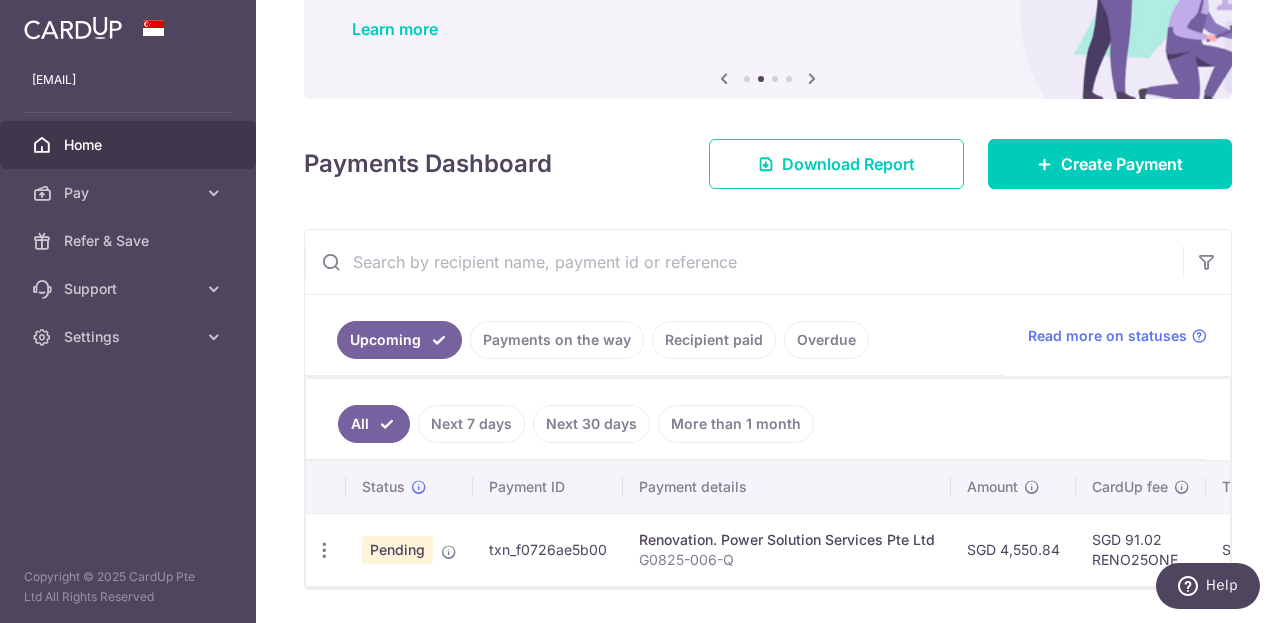 click on "Renovation. Power Solution Services Pte Ltd" at bounding box center (787, 540) 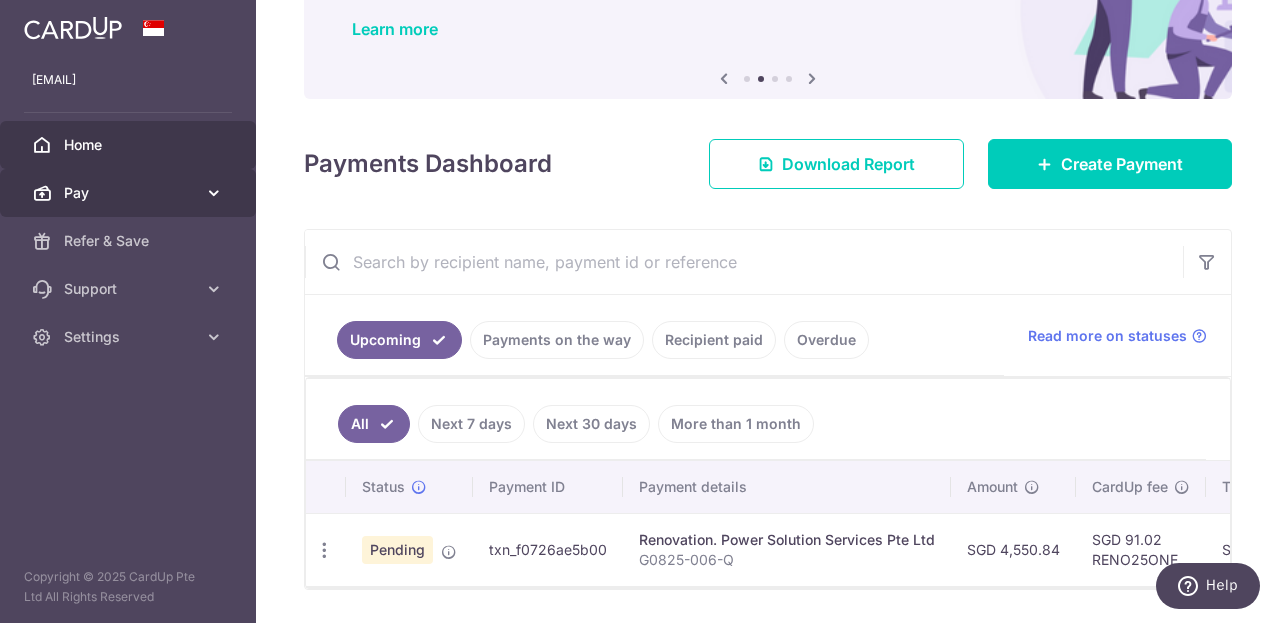 click at bounding box center [214, 193] 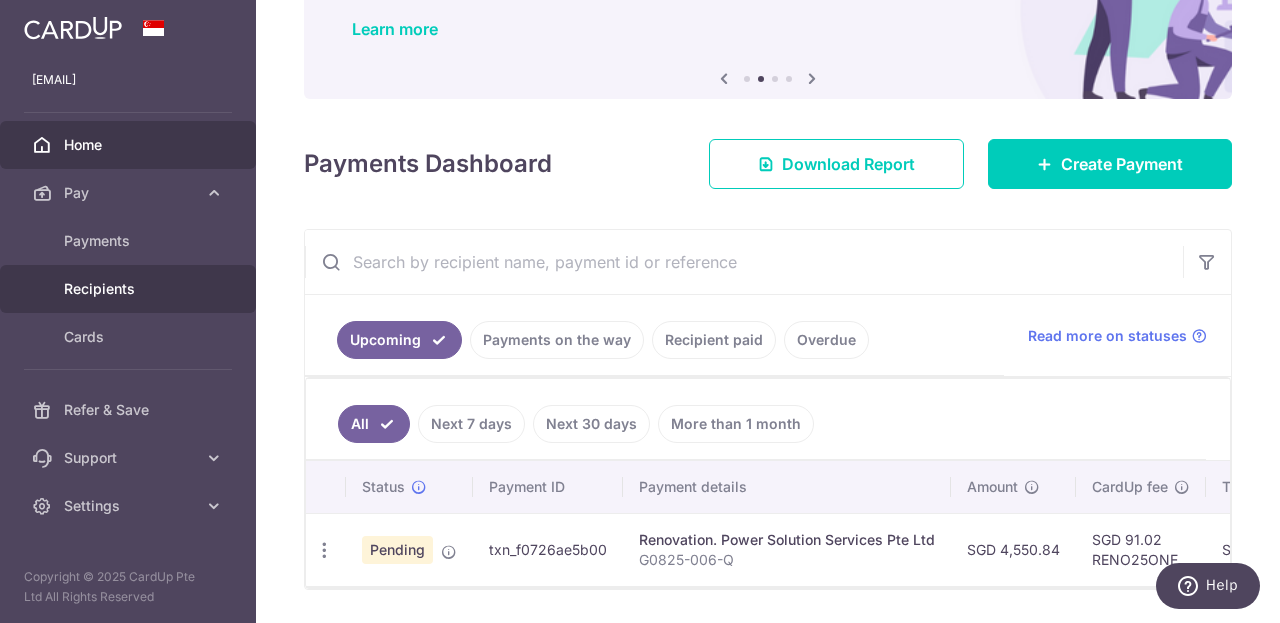 click on "Recipients" at bounding box center [130, 289] 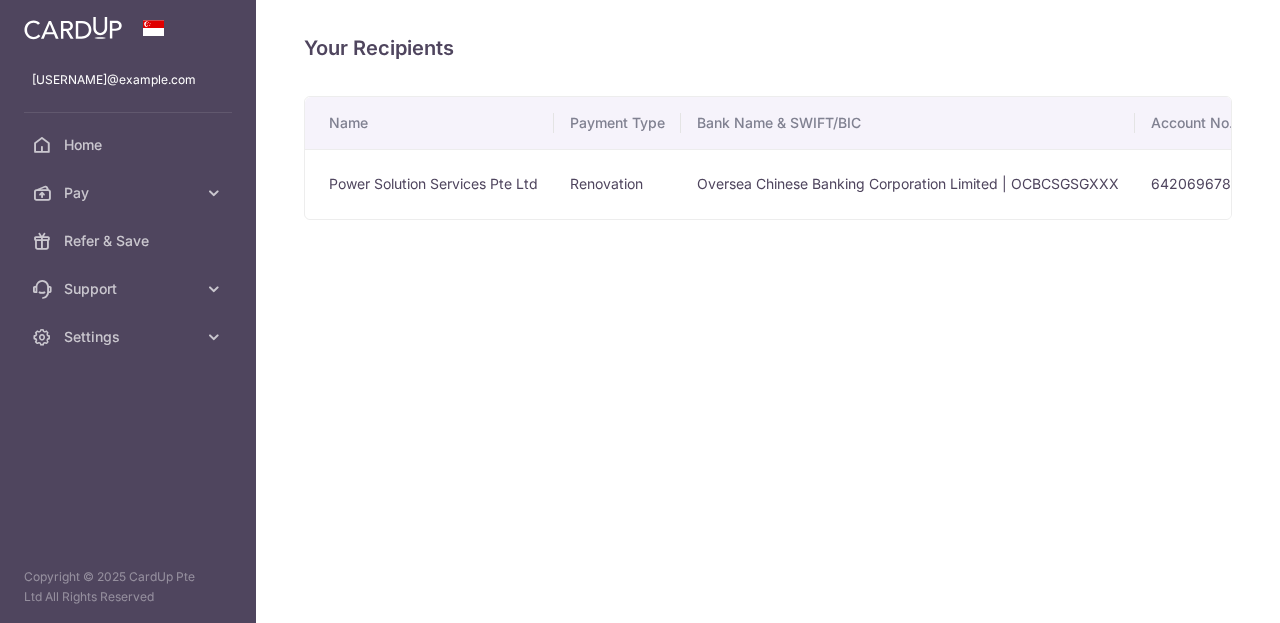 scroll, scrollTop: 0, scrollLeft: 0, axis: both 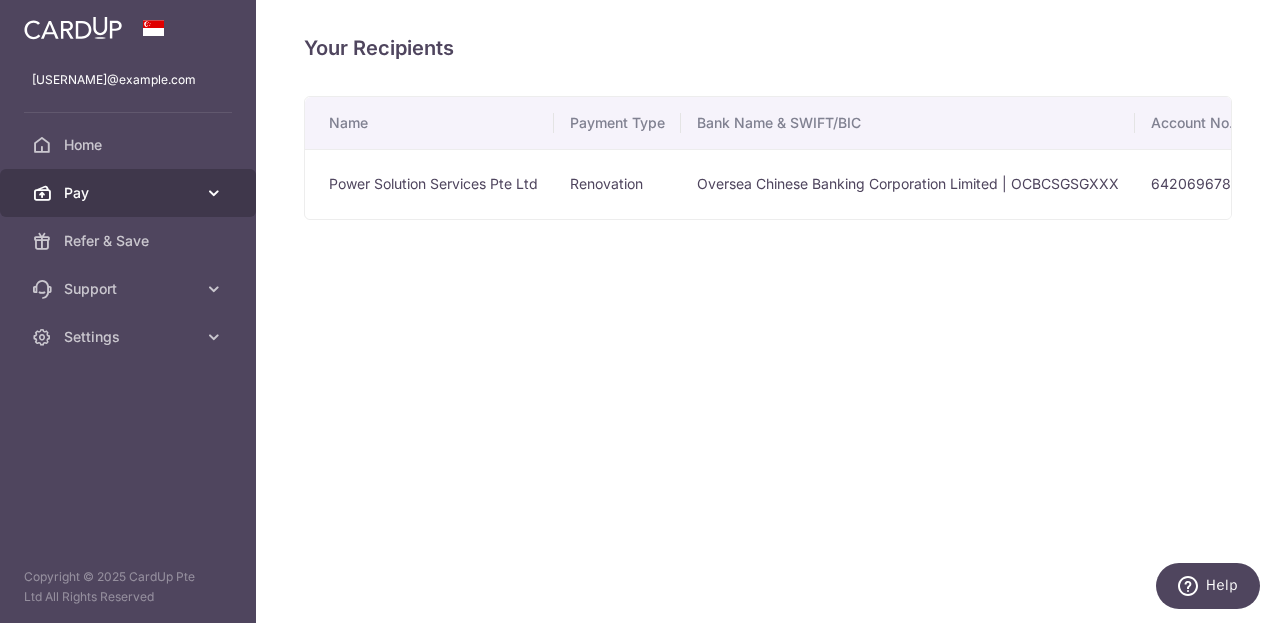click at bounding box center [214, 193] 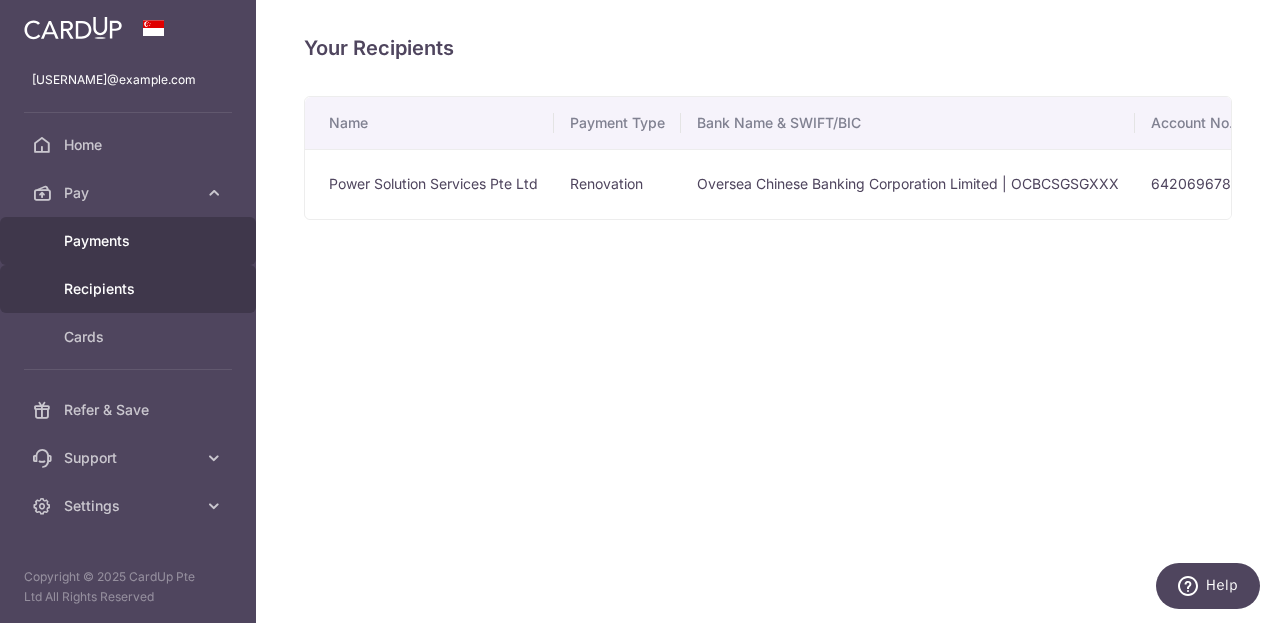 click on "Payments" at bounding box center [130, 241] 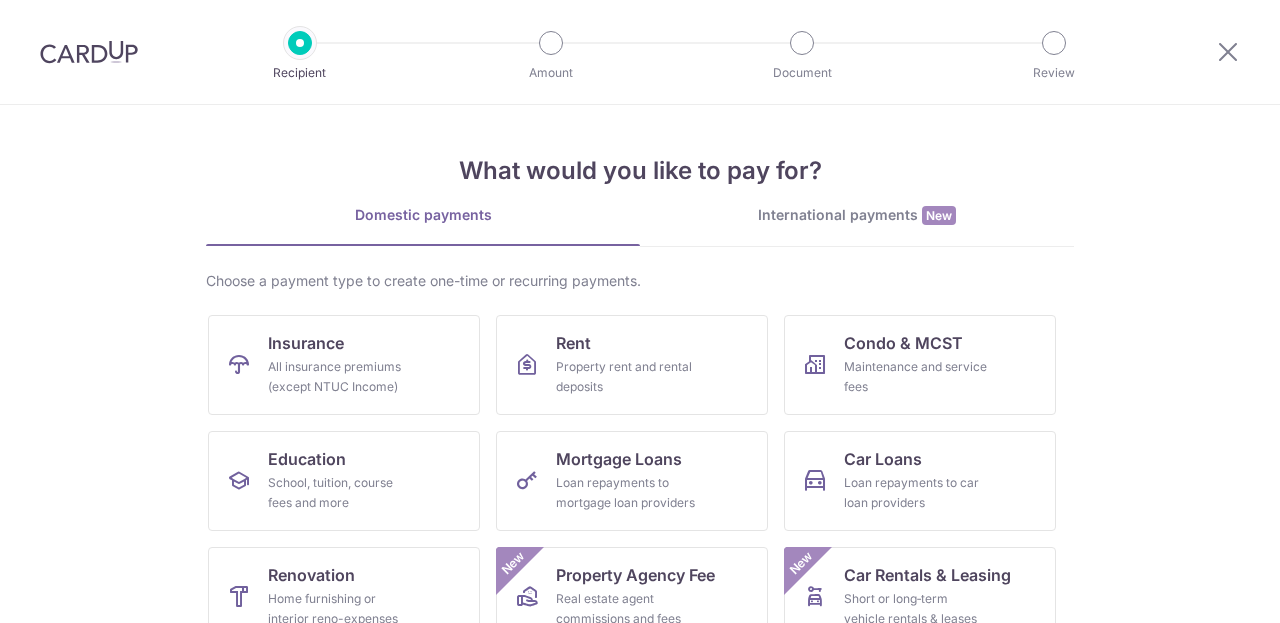 scroll, scrollTop: 0, scrollLeft: 0, axis: both 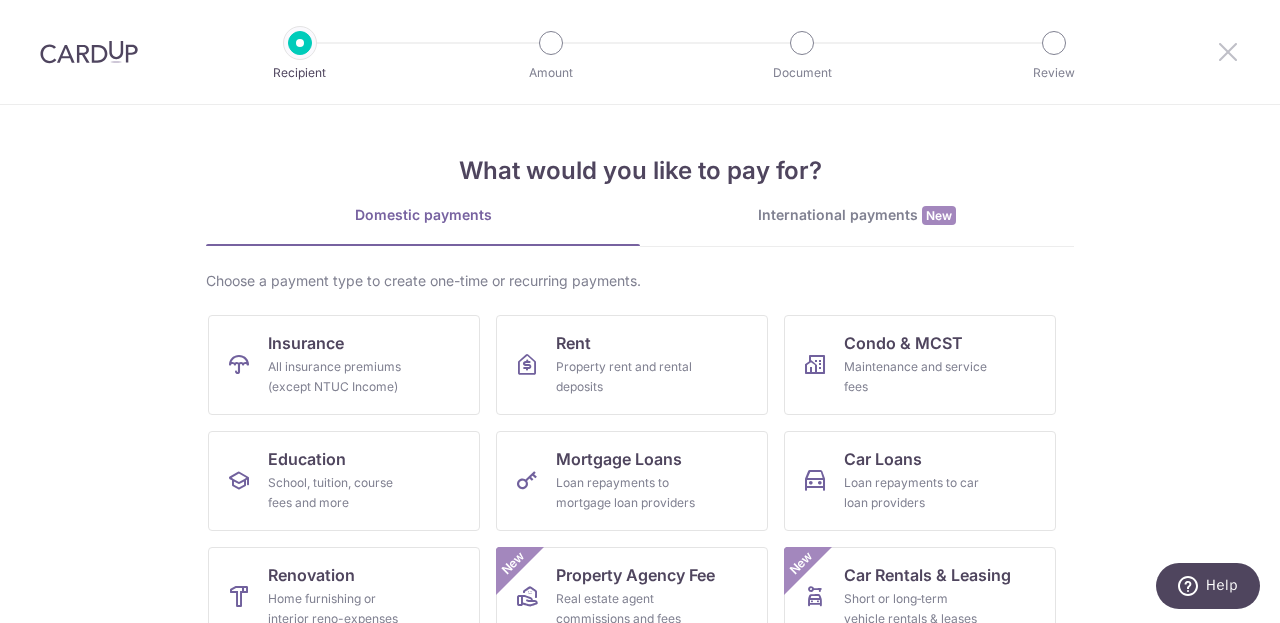 click at bounding box center [1228, 51] 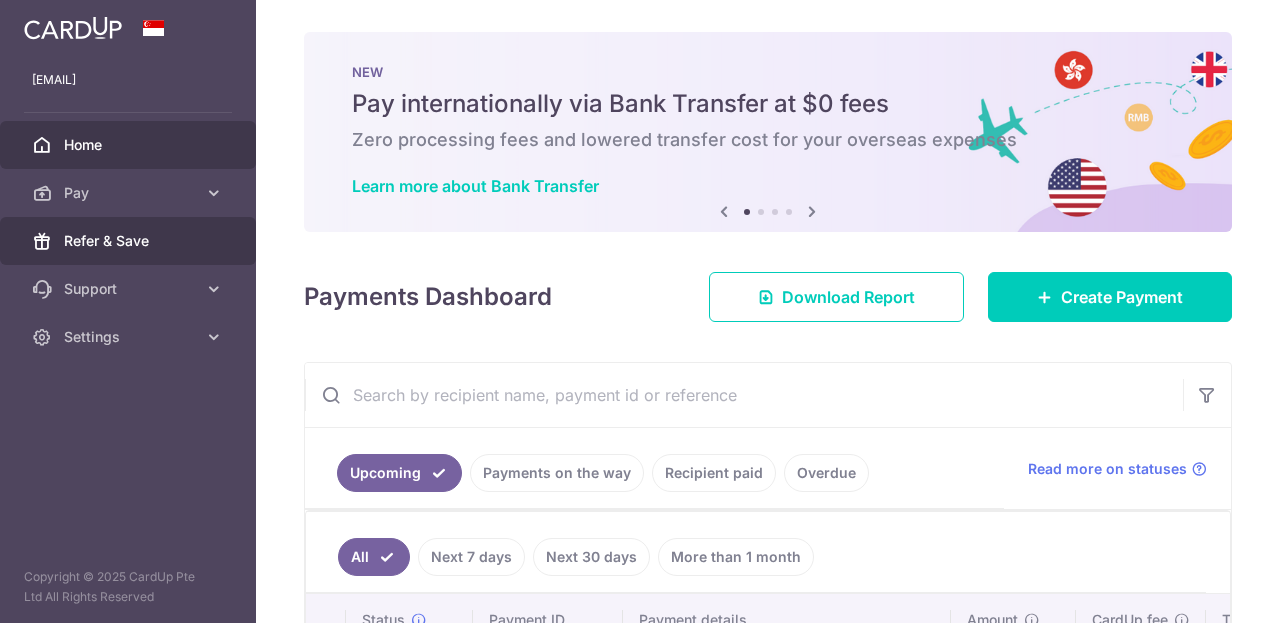 scroll, scrollTop: 0, scrollLeft: 0, axis: both 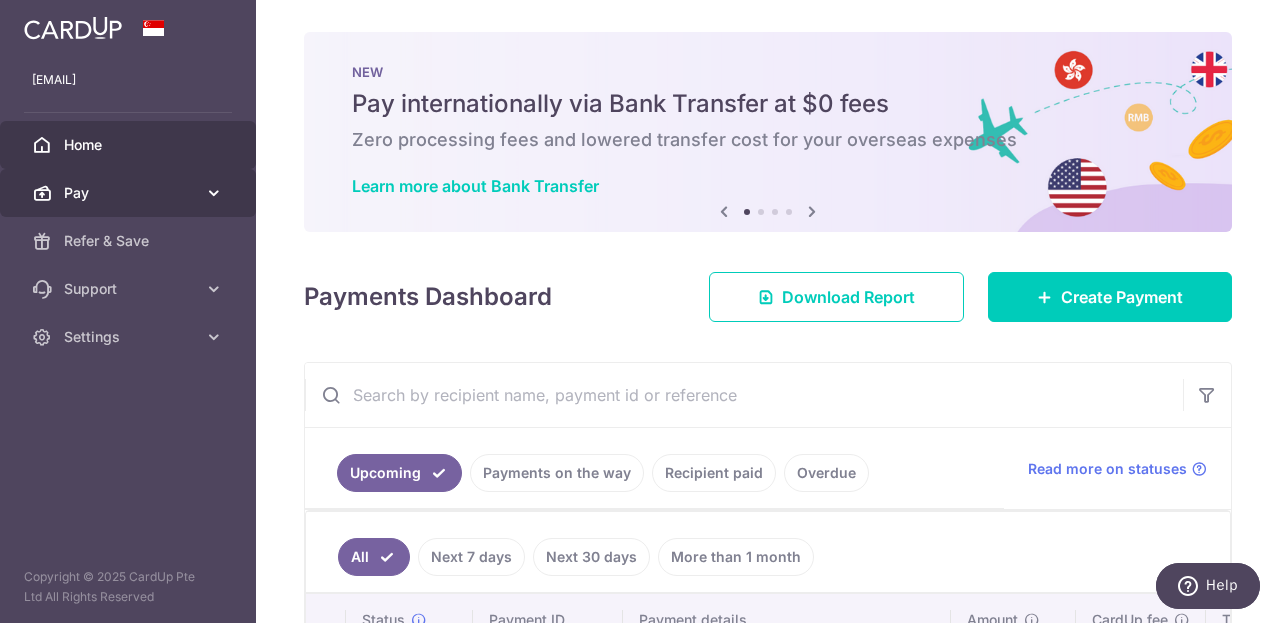click at bounding box center (214, 193) 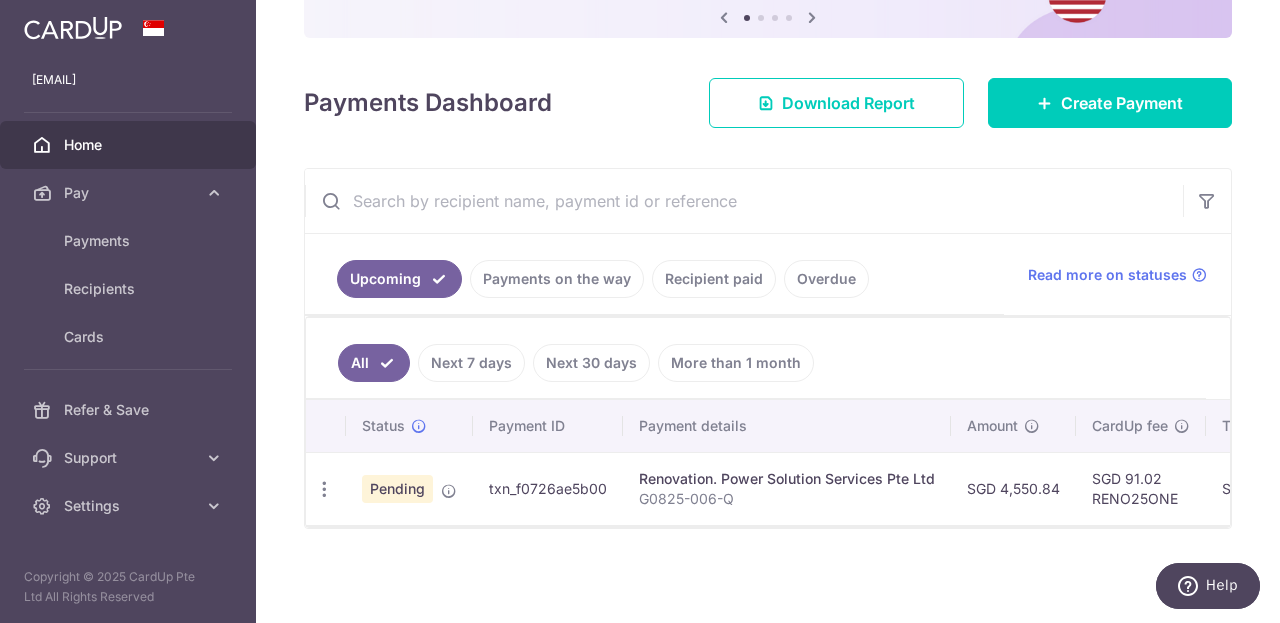 scroll, scrollTop: 199, scrollLeft: 0, axis: vertical 